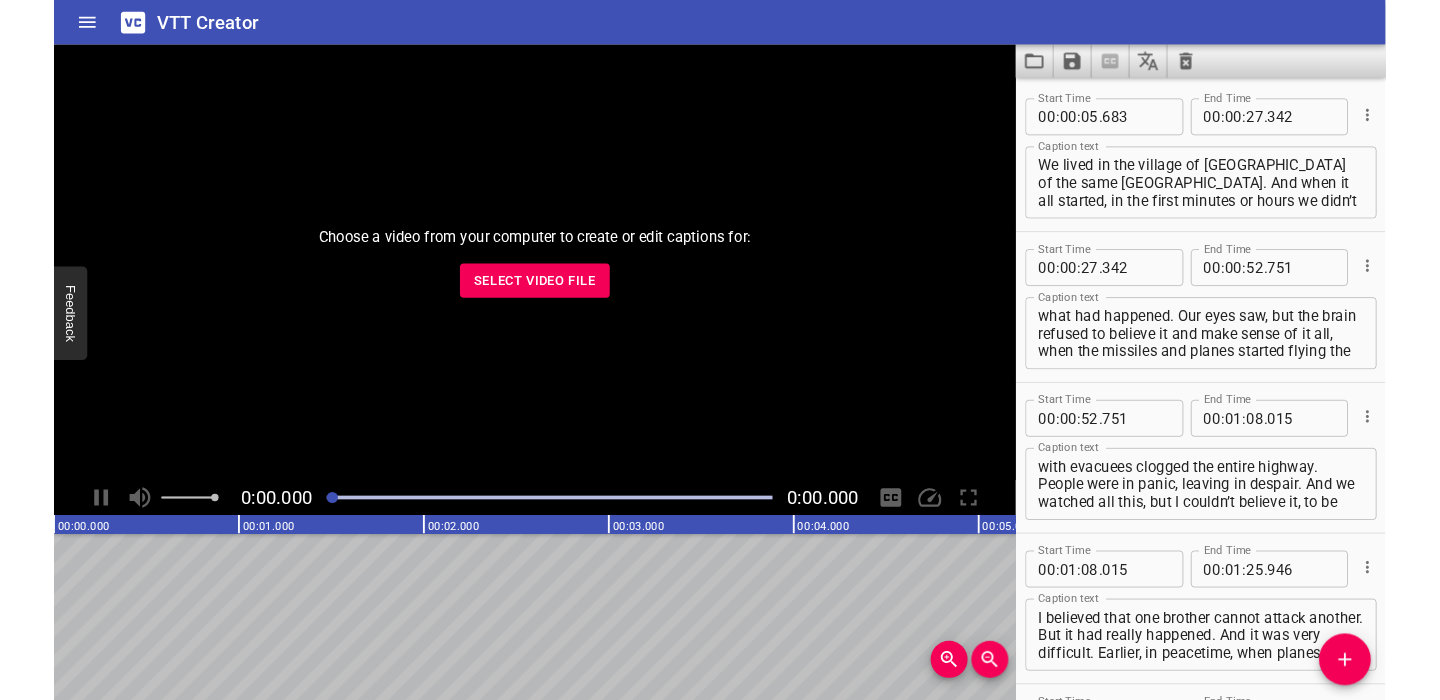 scroll, scrollTop: 0, scrollLeft: 0, axis: both 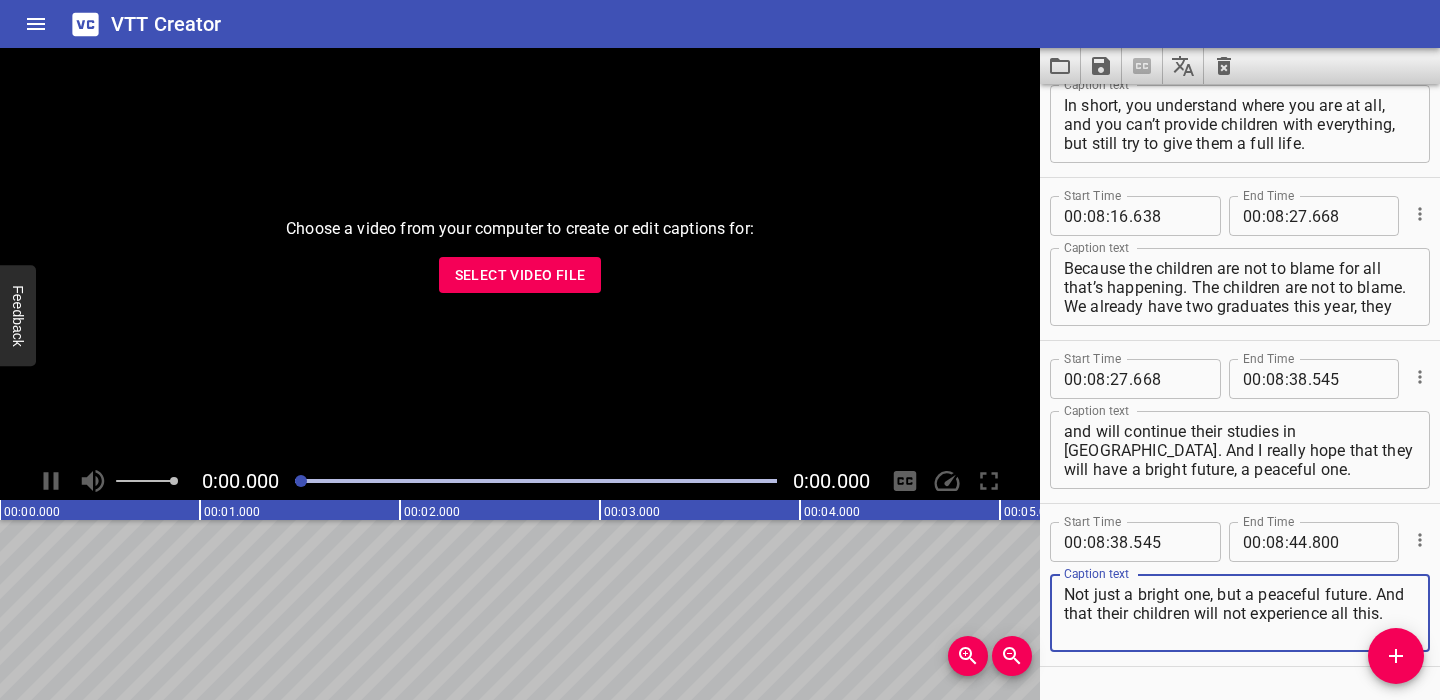 click 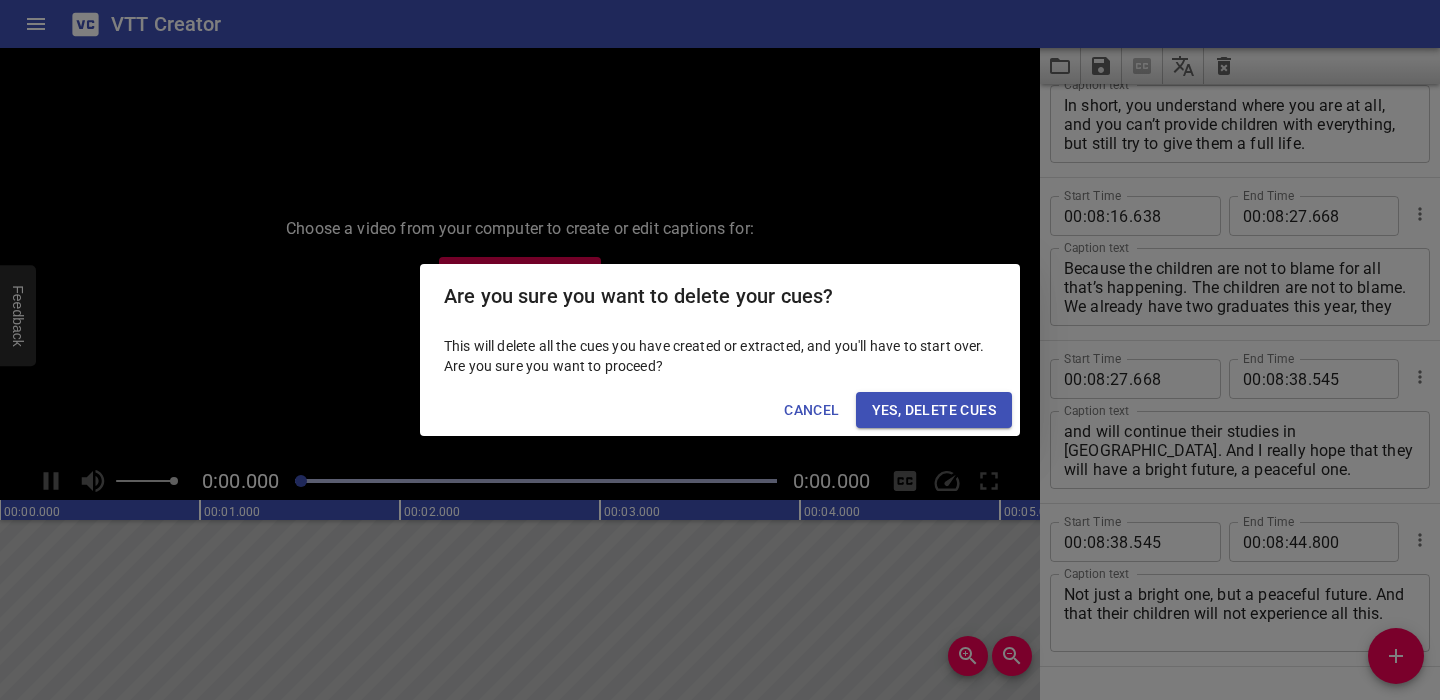 click on "Yes, Delete Cues" at bounding box center (934, 410) 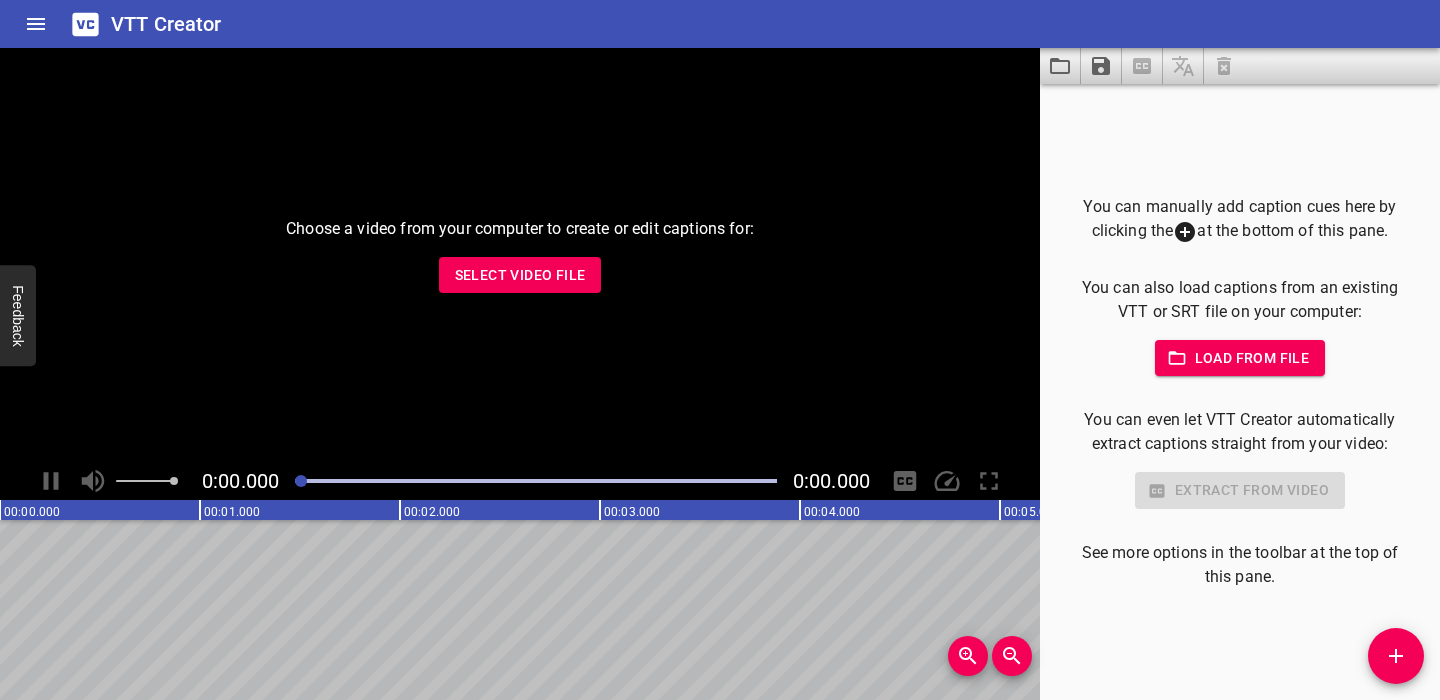click on "Select Video File" at bounding box center (520, 275) 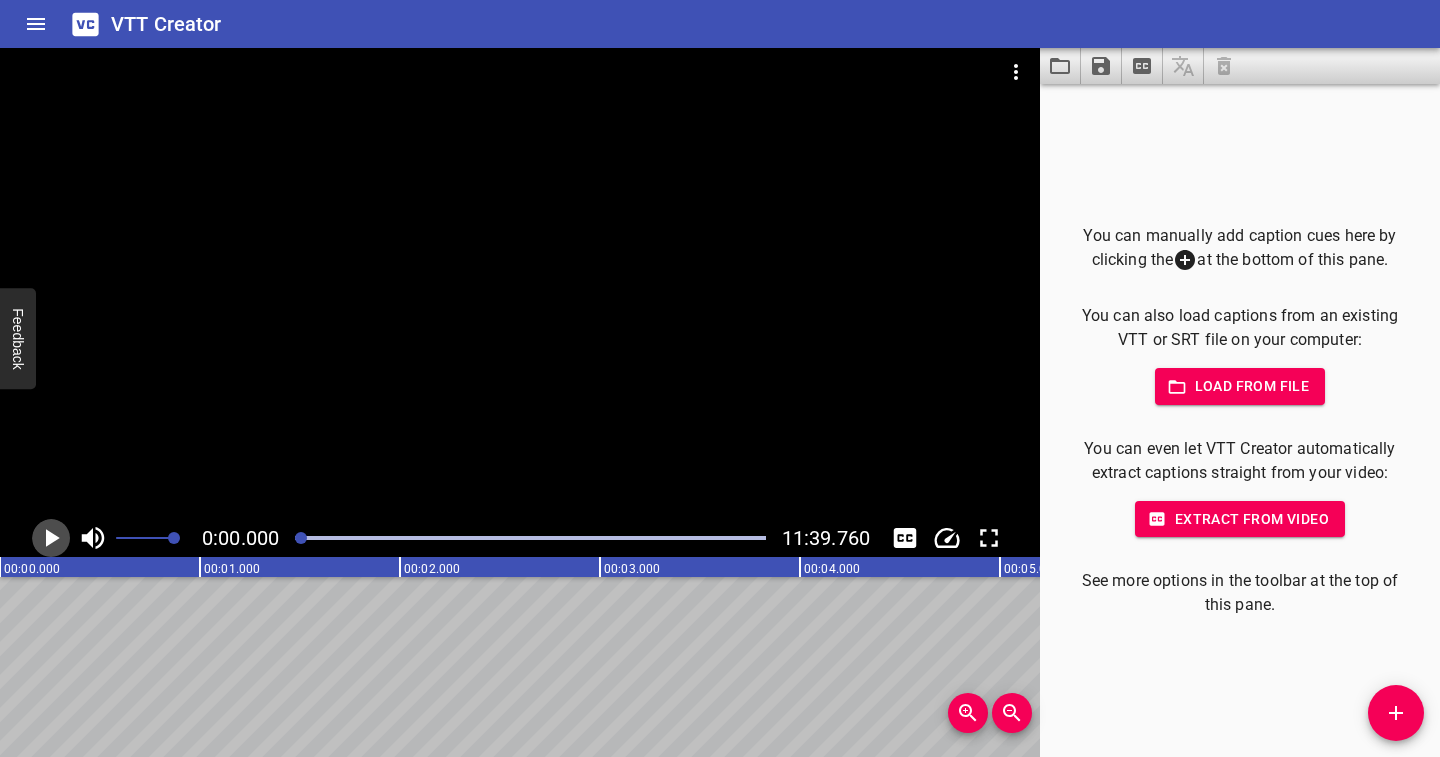 click 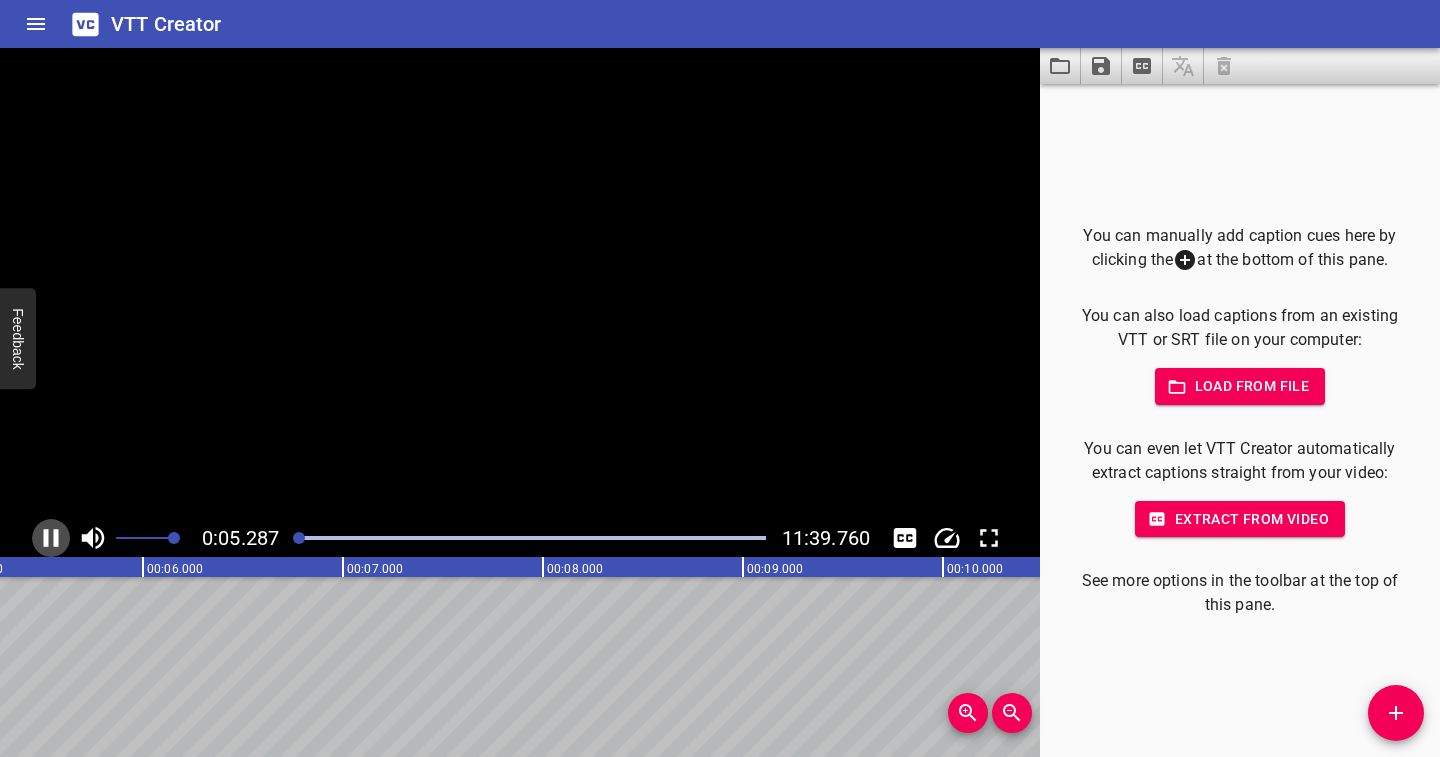 click 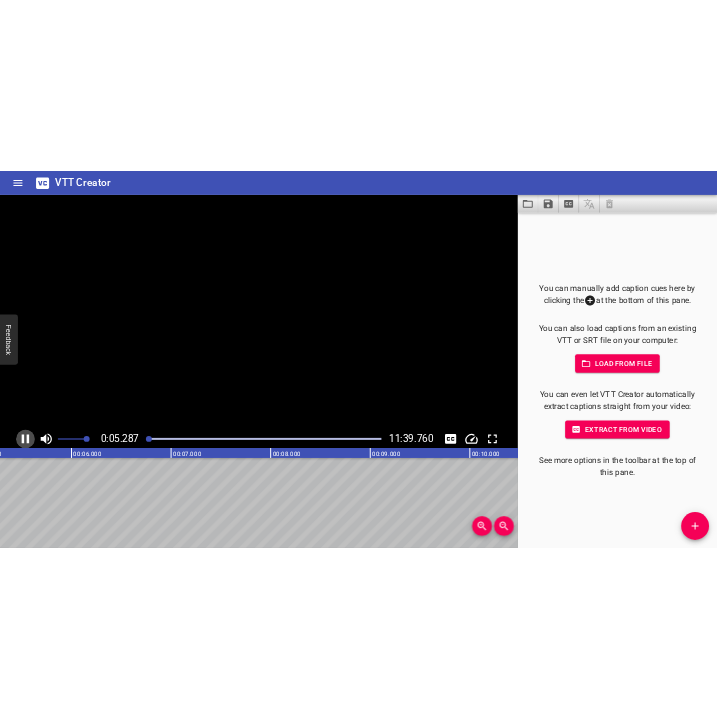 scroll, scrollTop: 0, scrollLeft: 1102, axis: horizontal 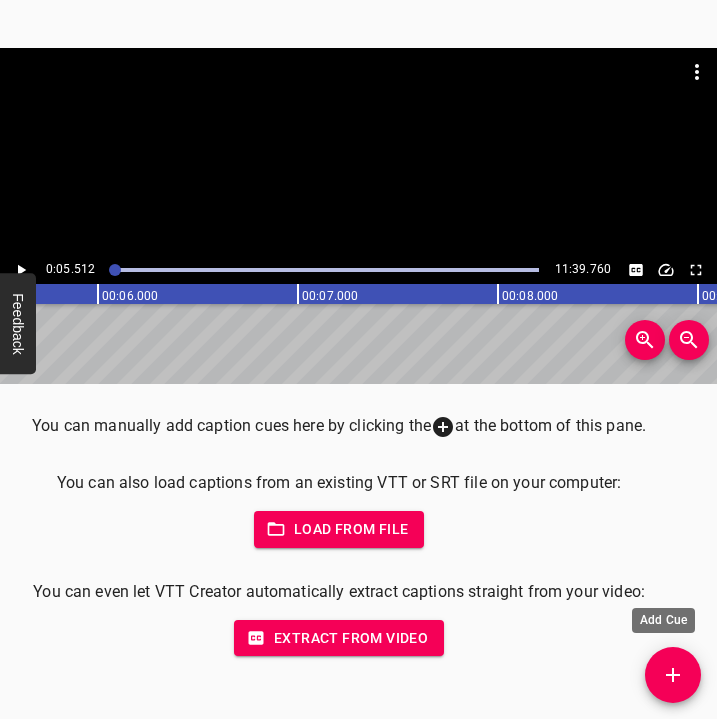 click 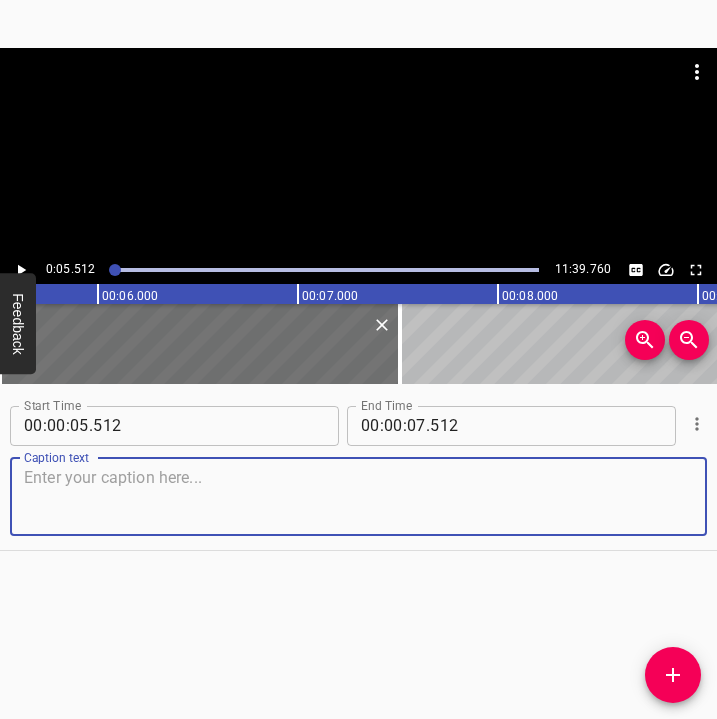 click at bounding box center (358, 496) 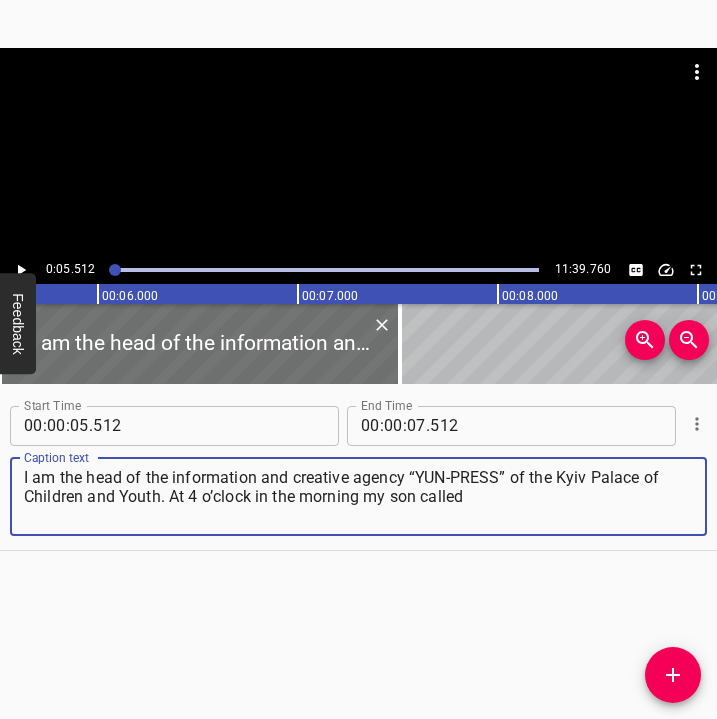 type on "I am the head of the information and creative agency “YUN-PRESS” of the Kyiv Palace of Children and Youth. At 4 o’clock in the morning my son called" 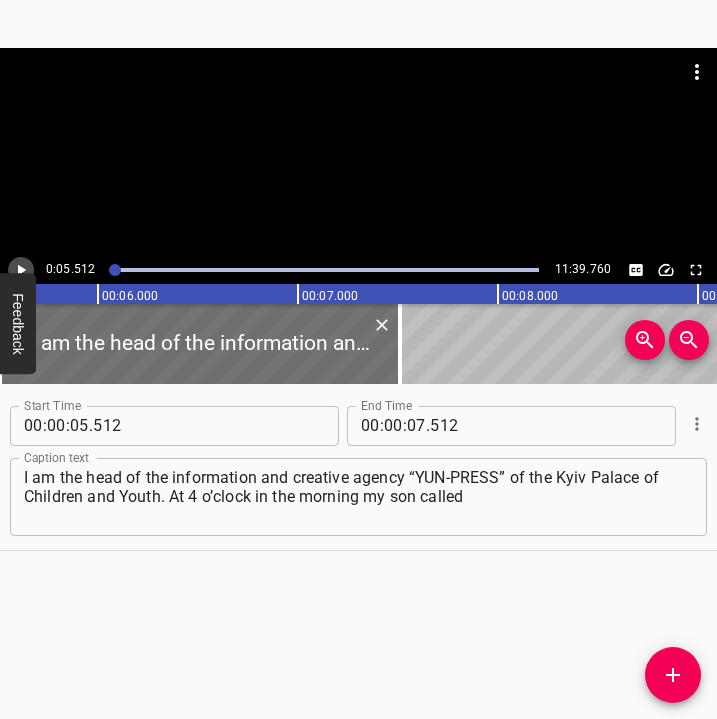 click 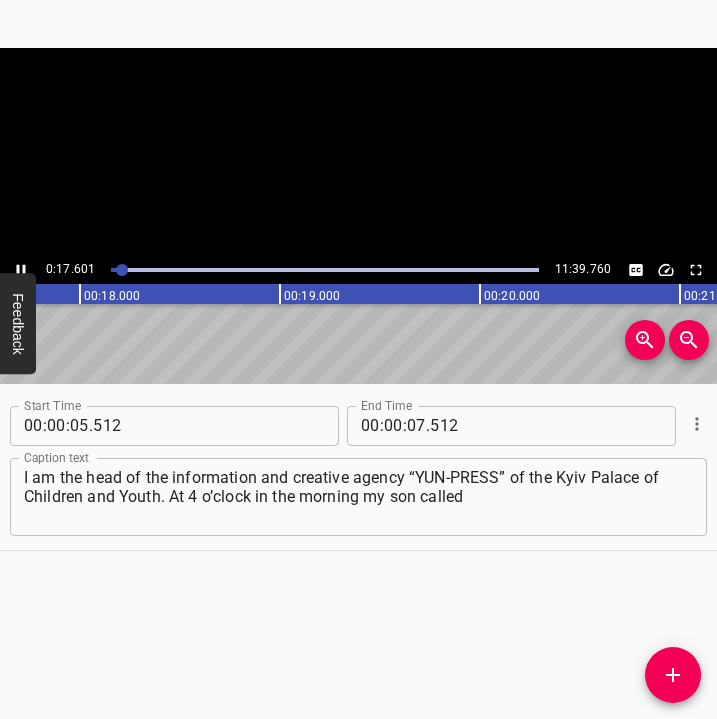 click 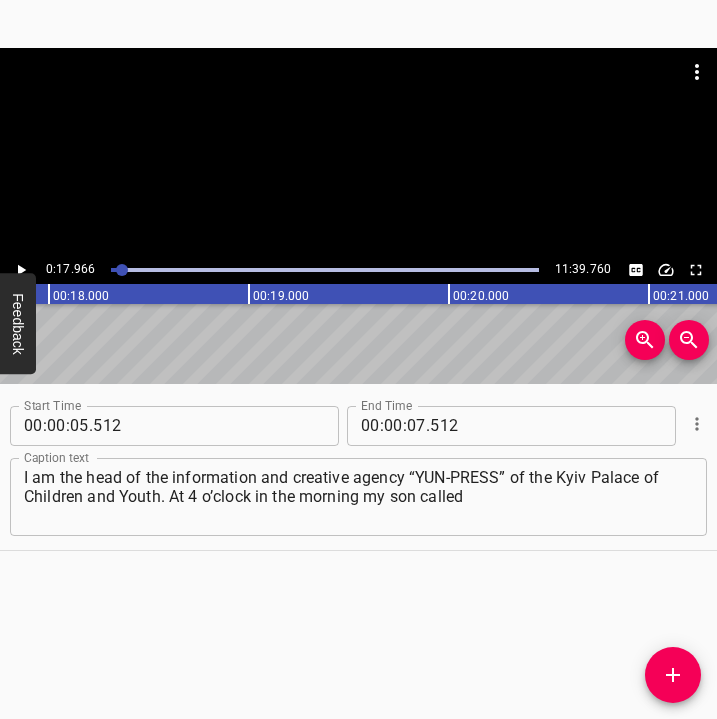 scroll, scrollTop: 0, scrollLeft: 3593, axis: horizontal 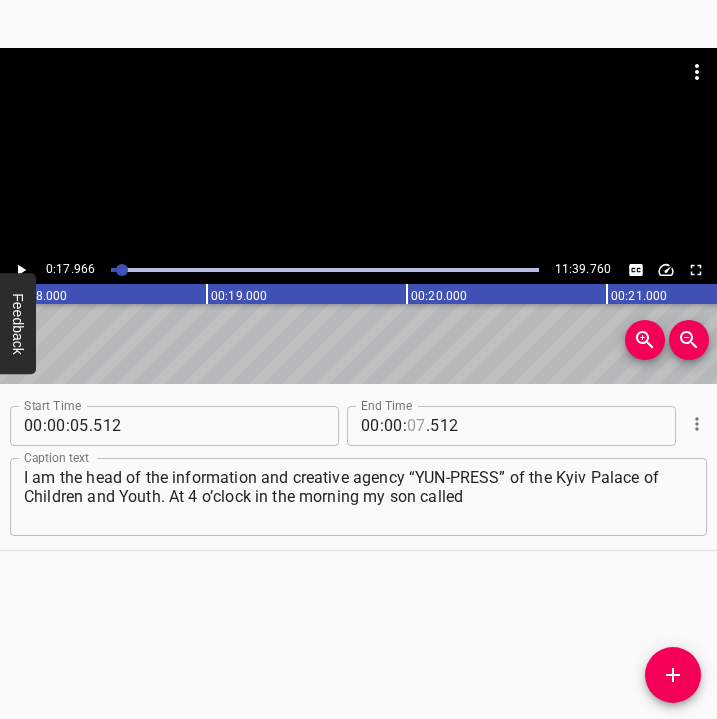 click at bounding box center (416, 426) 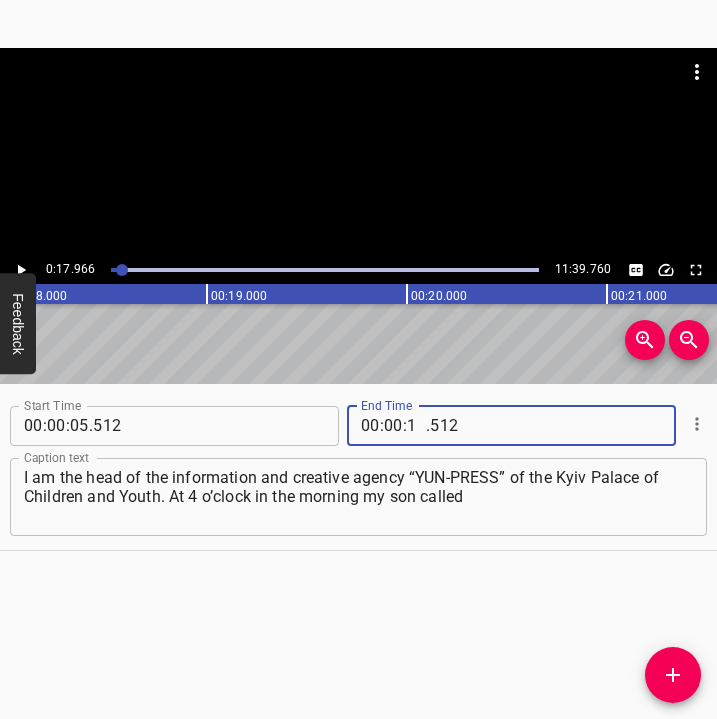 type on "17" 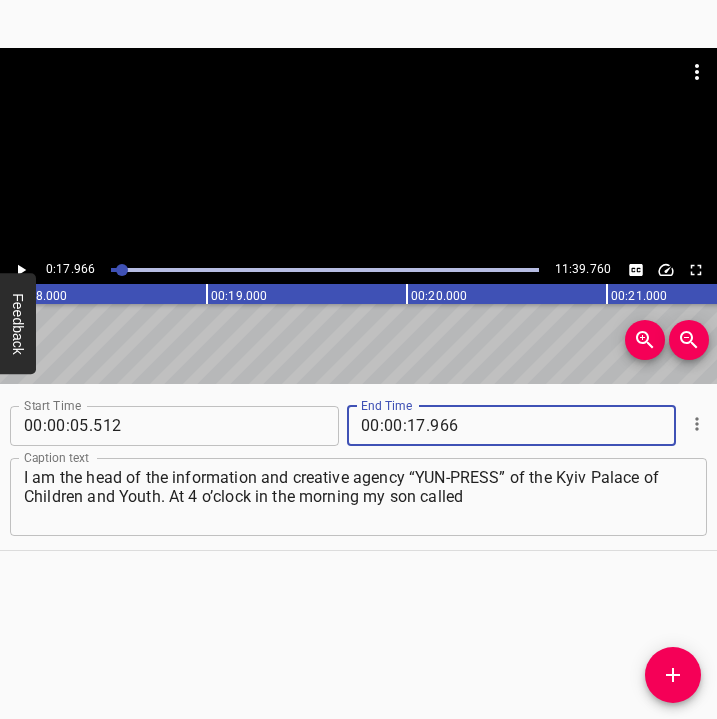 type on "966" 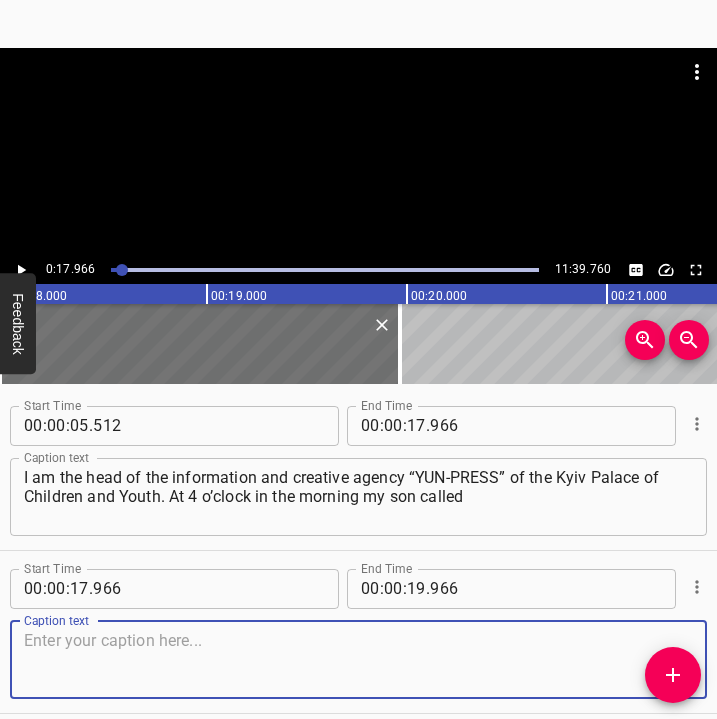 scroll, scrollTop: 84, scrollLeft: 0, axis: vertical 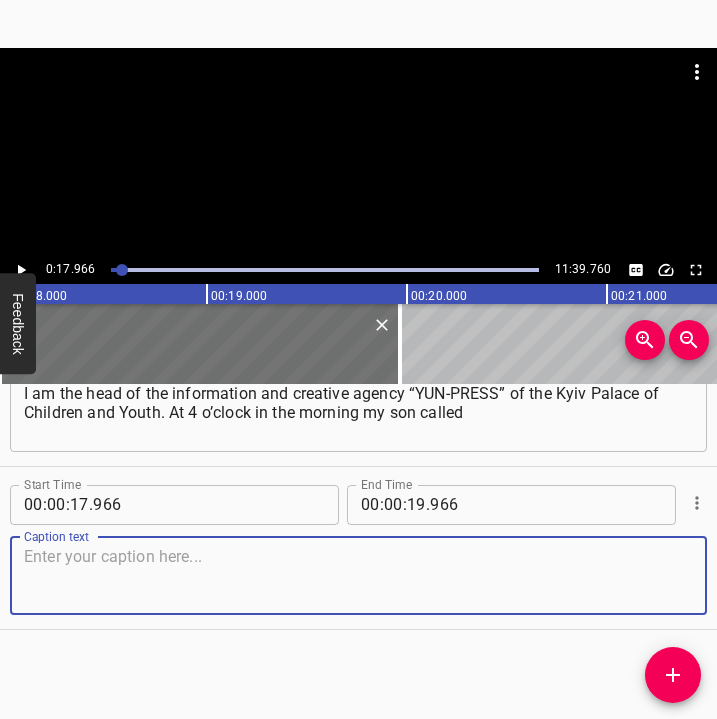 drag, startPoint x: 638, startPoint y: 562, endPoint x: 697, endPoint y: 540, distance: 62.968246 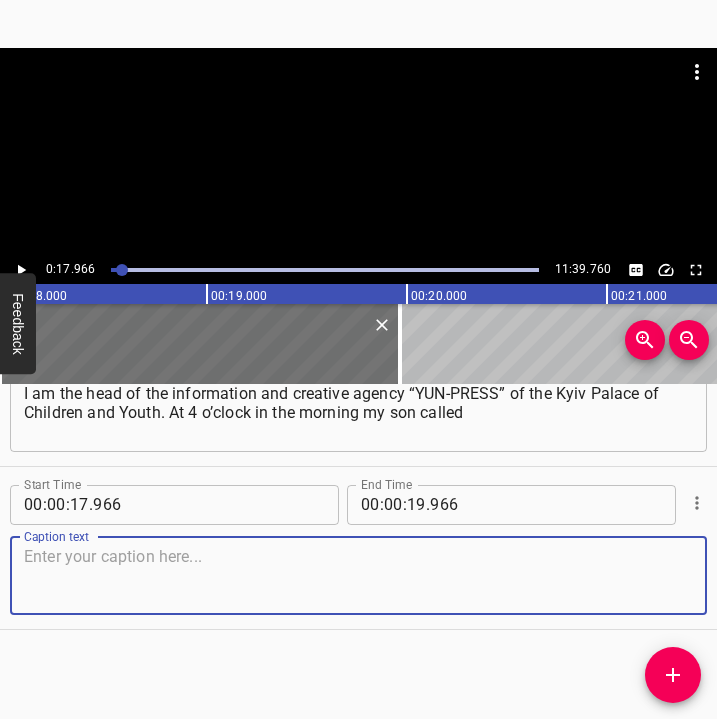 click at bounding box center (358, 575) 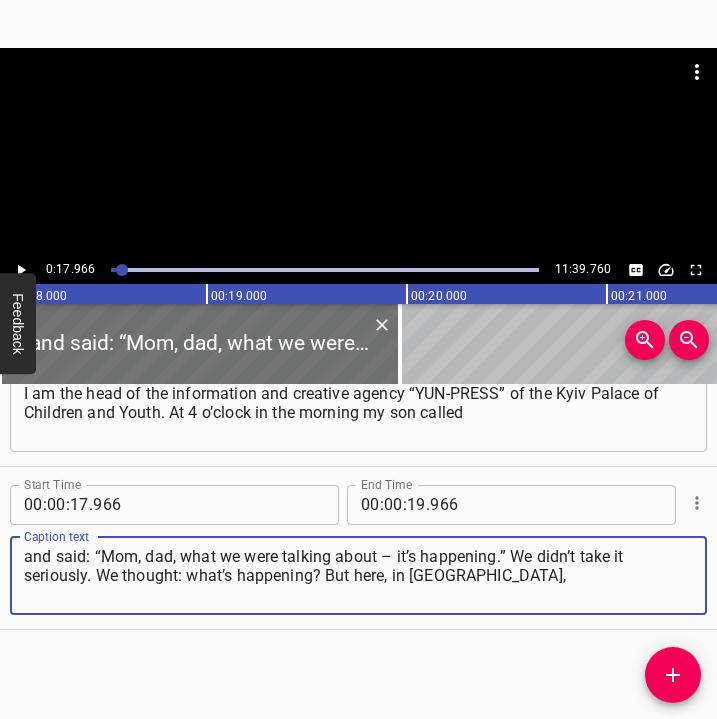 type on "and said: “Mom, dad, what we were talking about – it’s happening.” We didn’t take it seriously. We thought: what’s happening? But here, in [GEOGRAPHIC_DATA]," 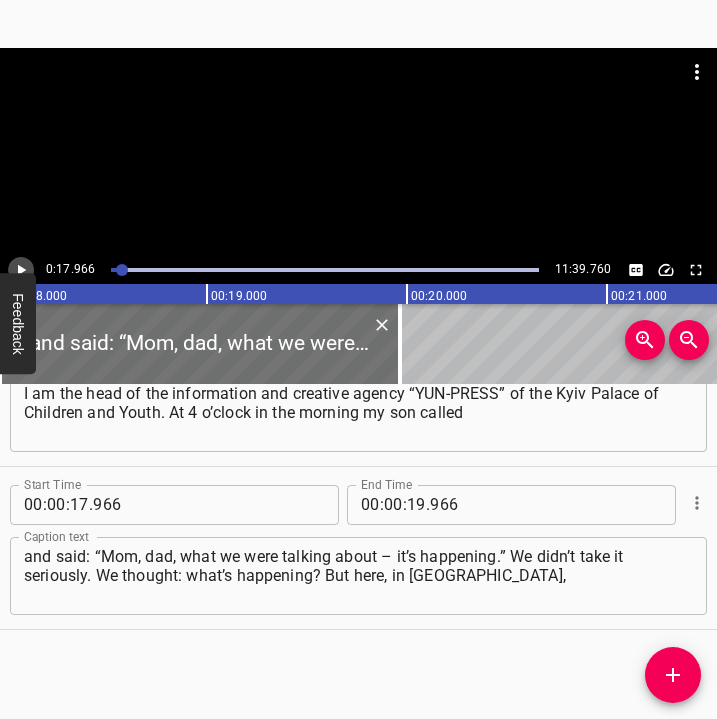 click 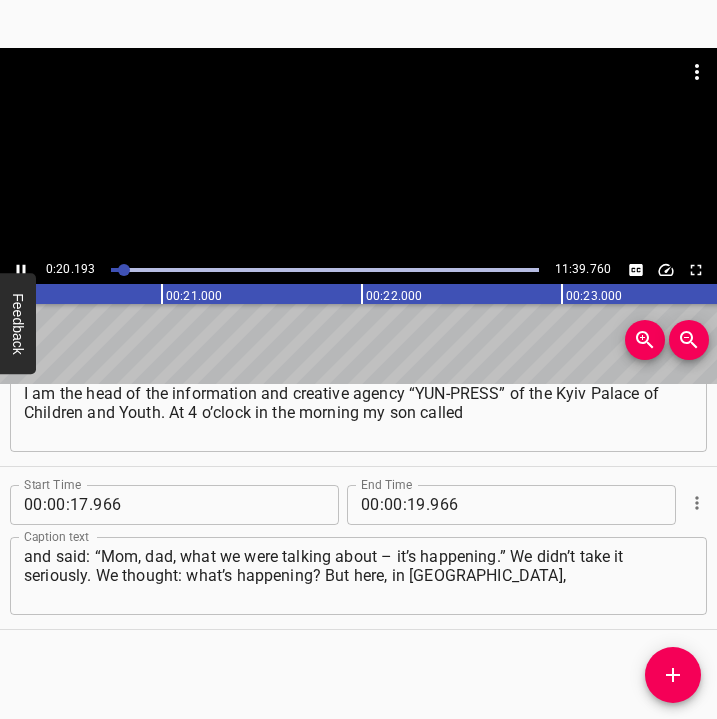 scroll, scrollTop: 0, scrollLeft: 4092, axis: horizontal 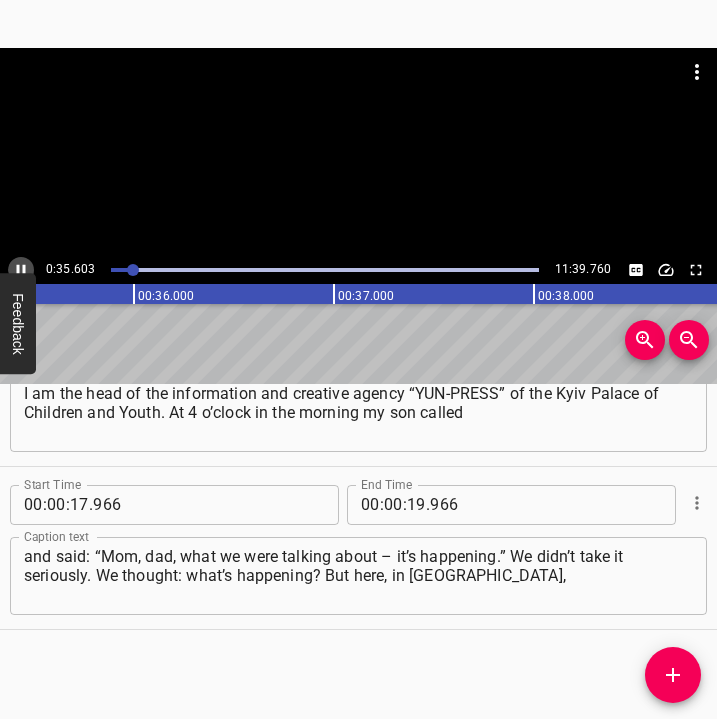 click 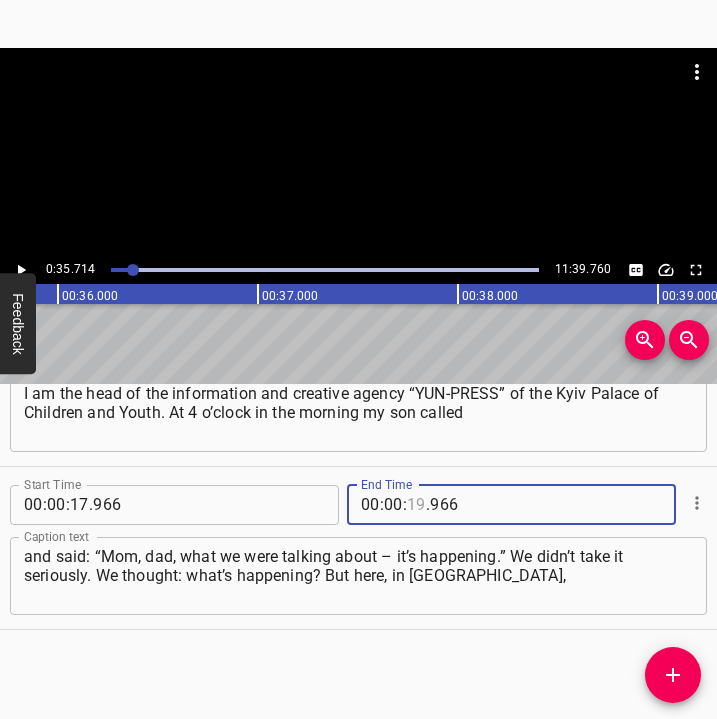 click at bounding box center [416, 505] 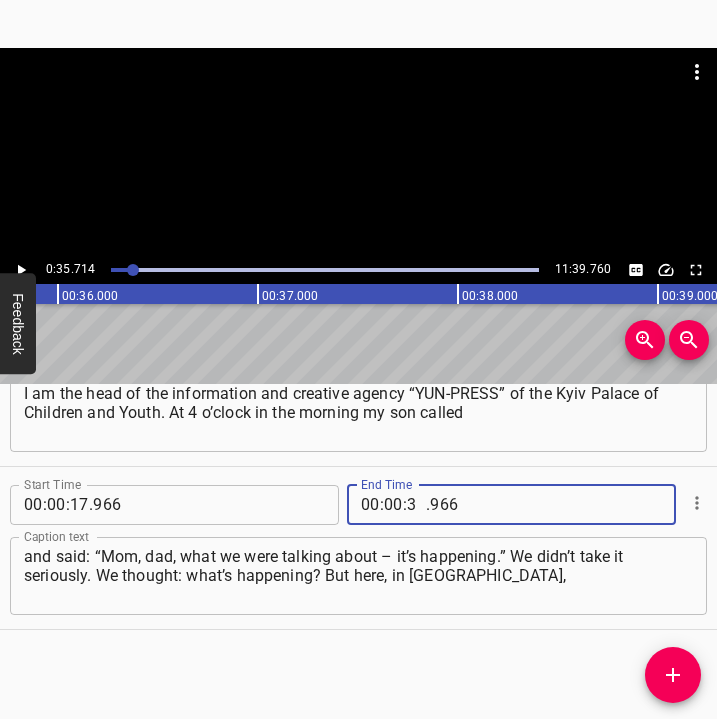 type on "35" 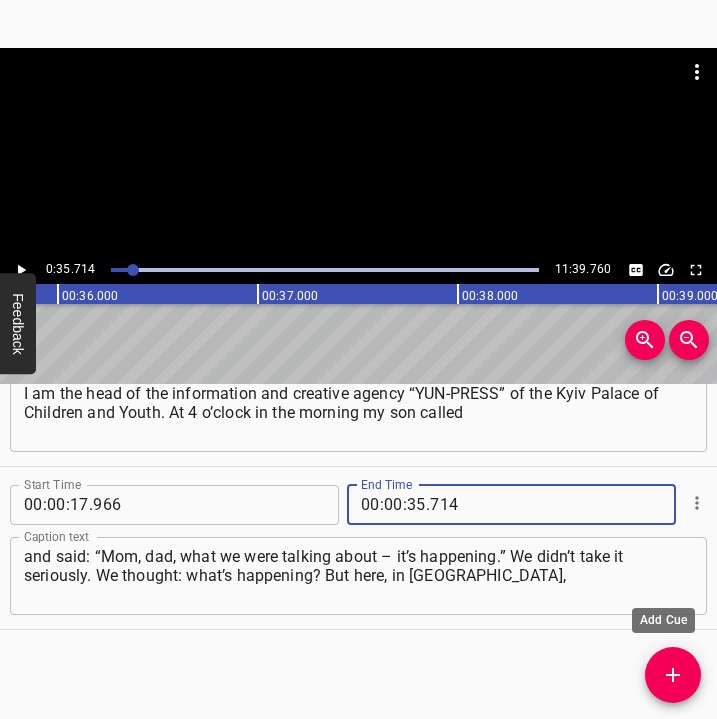 type on "714" 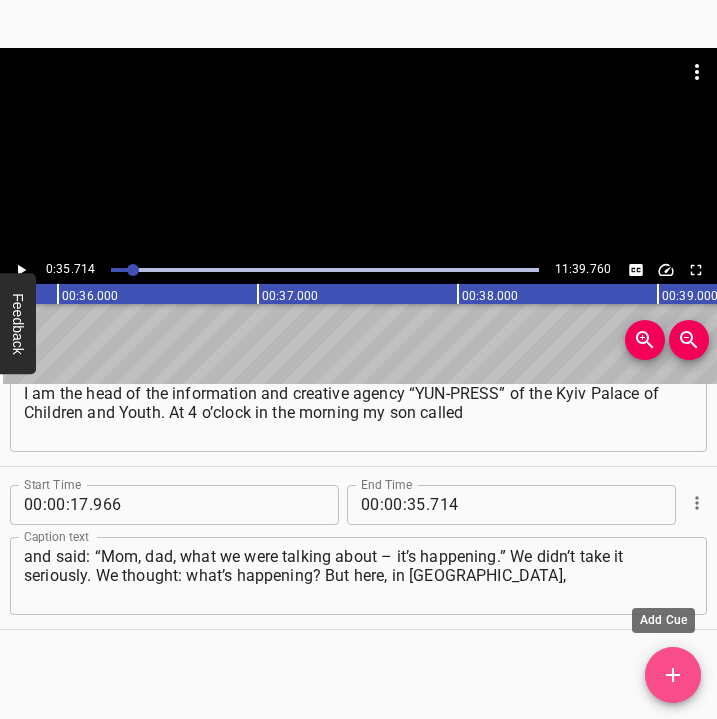 click 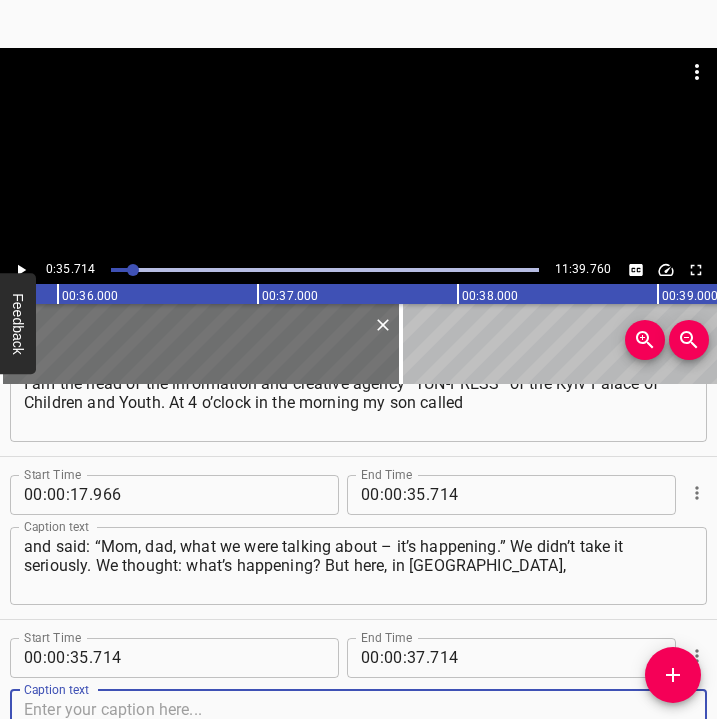 scroll, scrollTop: 247, scrollLeft: 0, axis: vertical 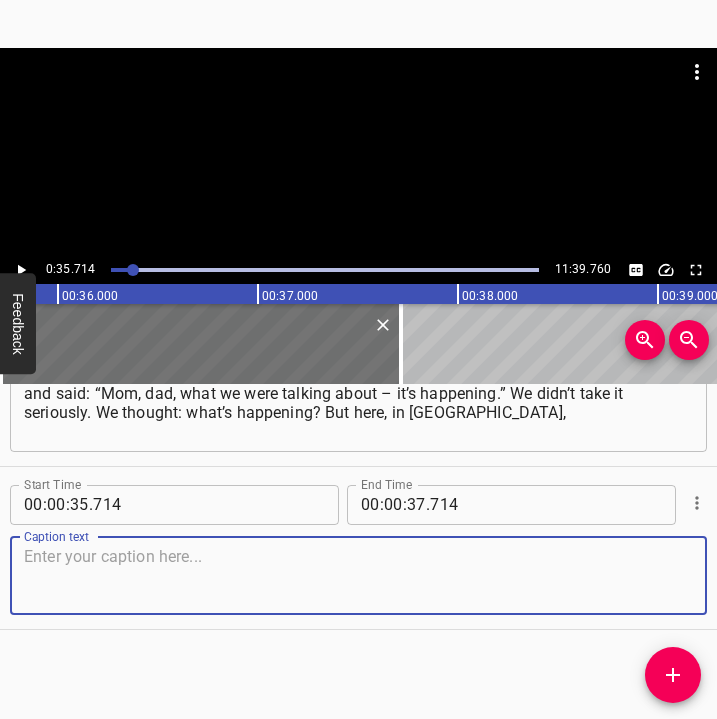 drag, startPoint x: 661, startPoint y: 575, endPoint x: 706, endPoint y: 551, distance: 51 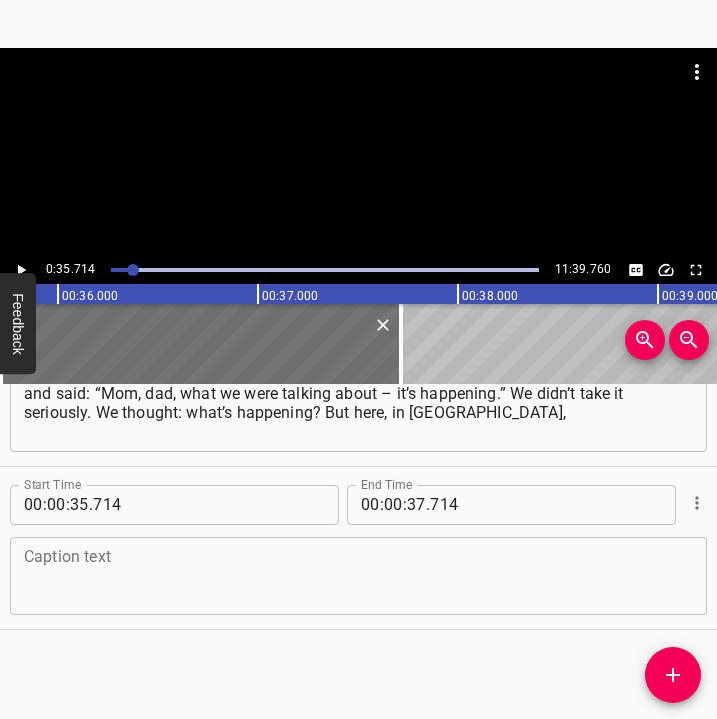 click at bounding box center [358, 575] 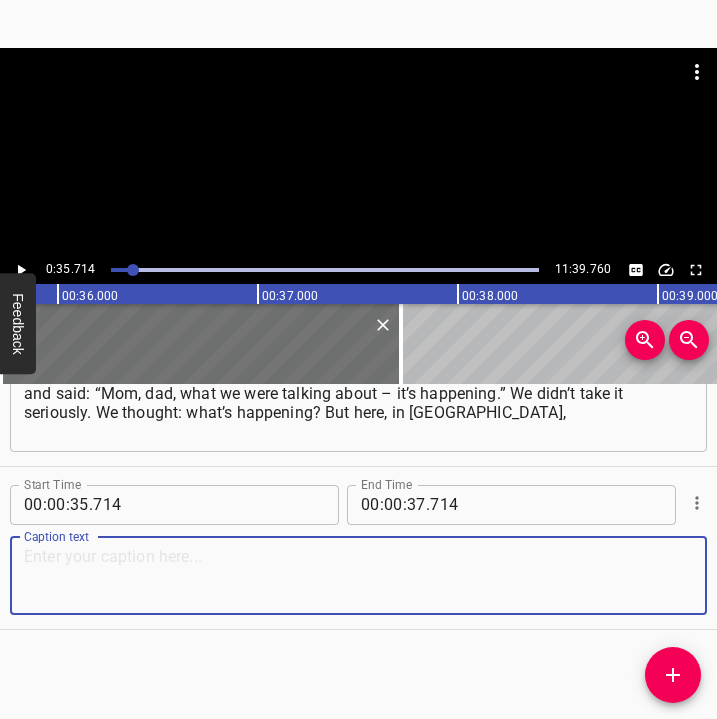 paste on "[GEOGRAPHIC_DATA], [GEOGRAPHIC_DATA] is nearby, and [GEOGRAPHIC_DATA]… What happened in [GEOGRAPHIC_DATA]… We heard explosions, we saw planes in the sky." 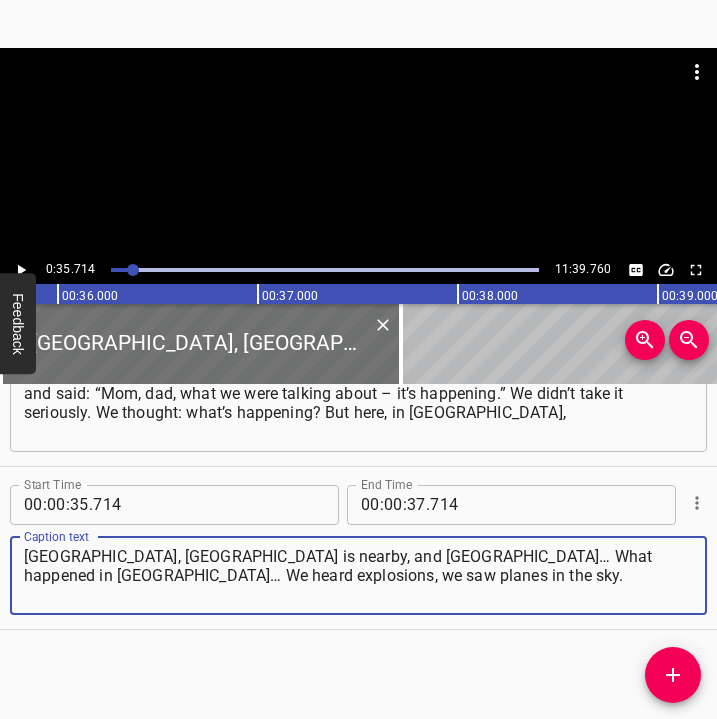 type on "[GEOGRAPHIC_DATA], [GEOGRAPHIC_DATA] is nearby, and [GEOGRAPHIC_DATA]… What happened in [GEOGRAPHIC_DATA]… We heard explosions, we saw planes in the sky." 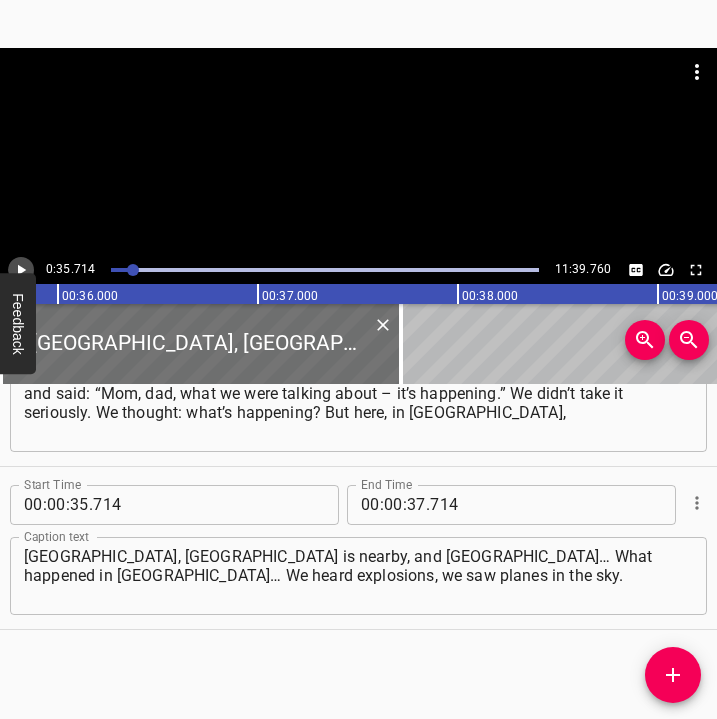 click 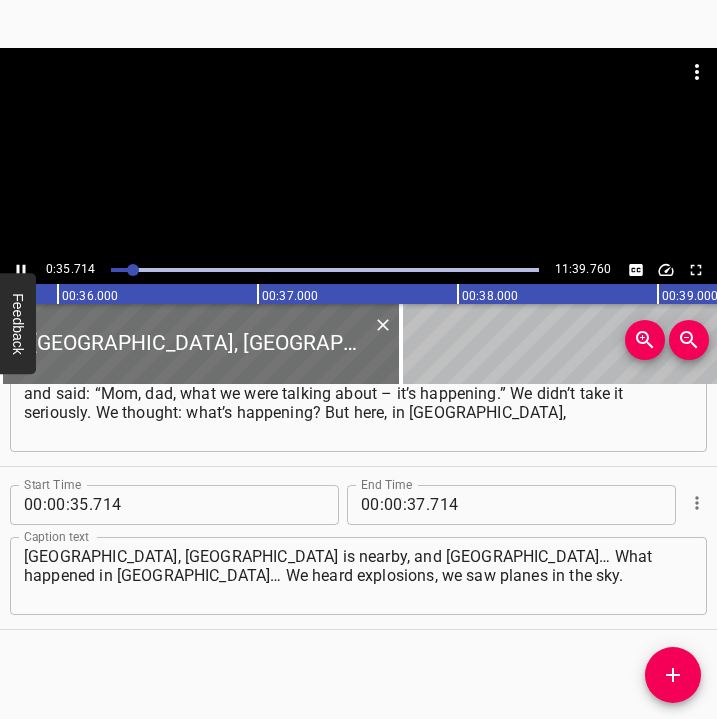 scroll, scrollTop: 0, scrollLeft: 7179, axis: horizontal 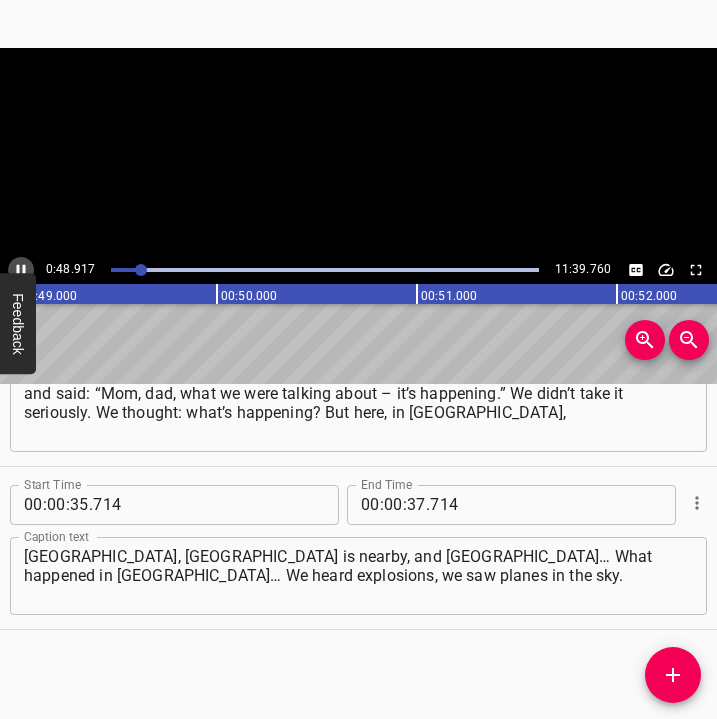 click 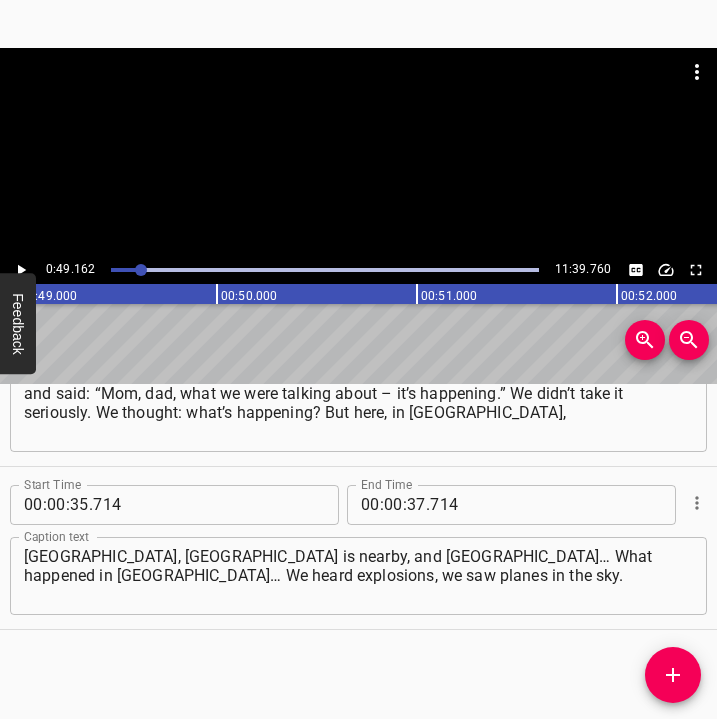 scroll, scrollTop: 0, scrollLeft: 9832, axis: horizontal 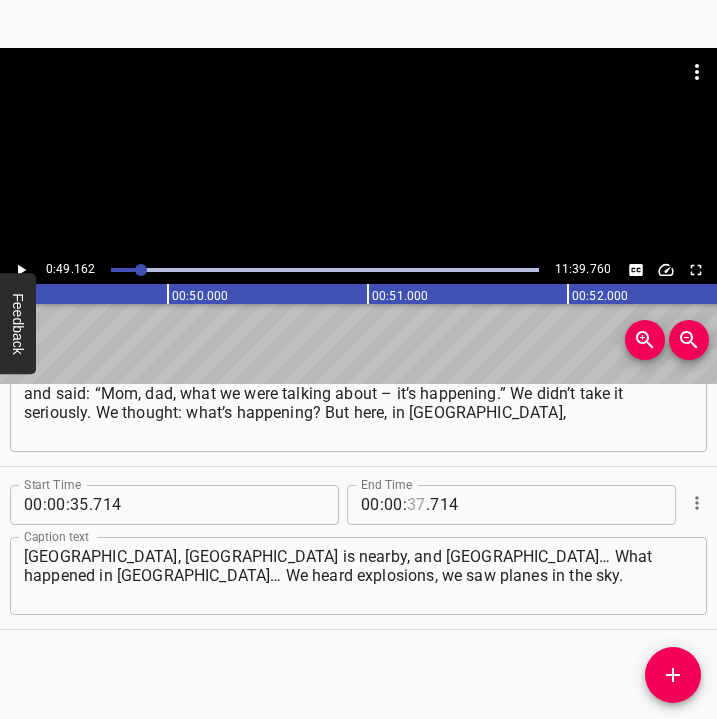 click at bounding box center [416, 505] 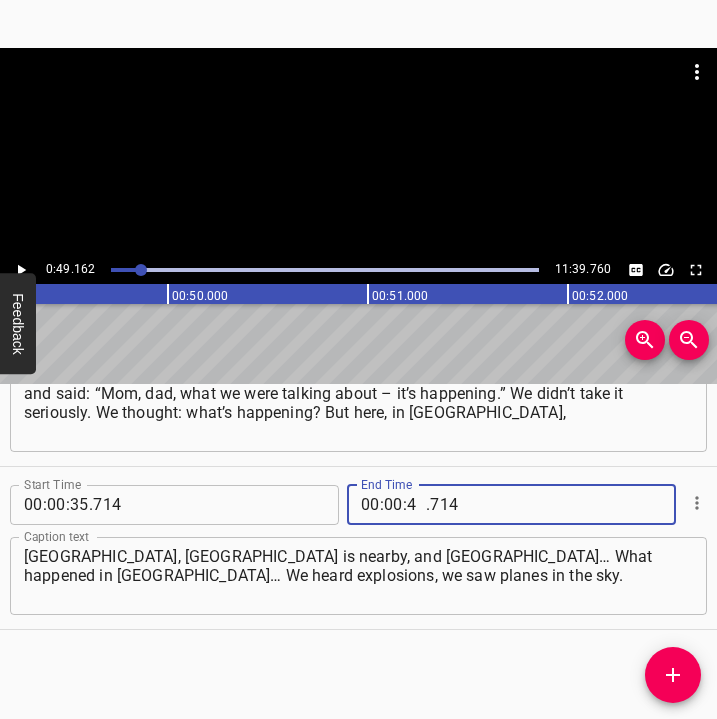 type on "49" 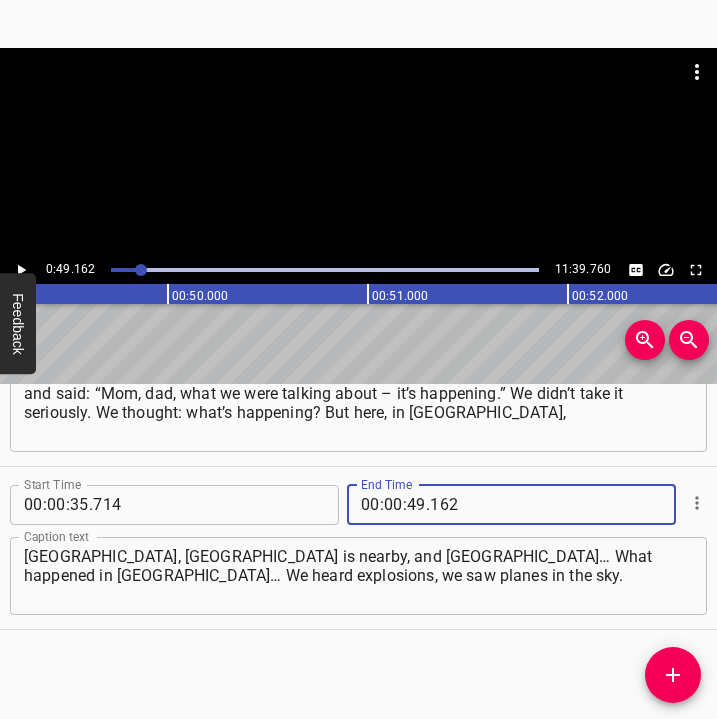 type on "162" 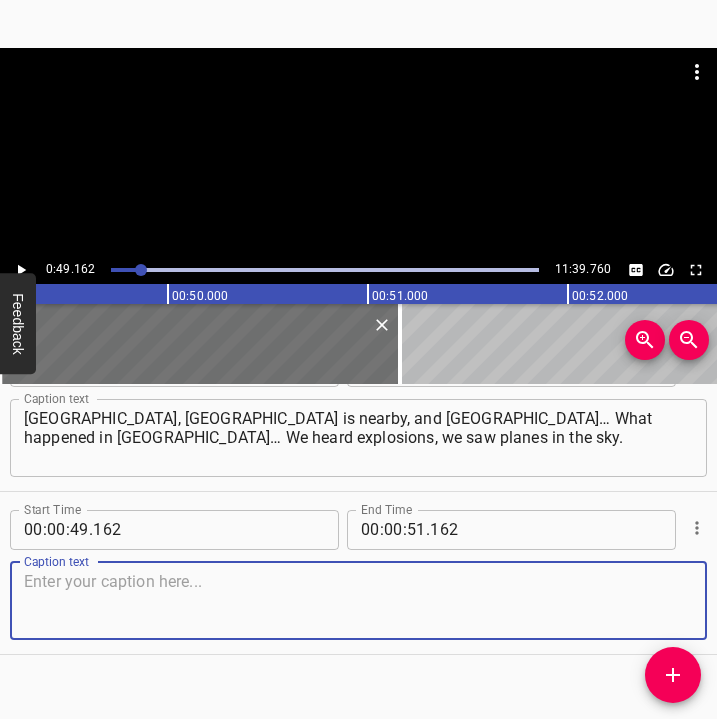 scroll, scrollTop: 410, scrollLeft: 0, axis: vertical 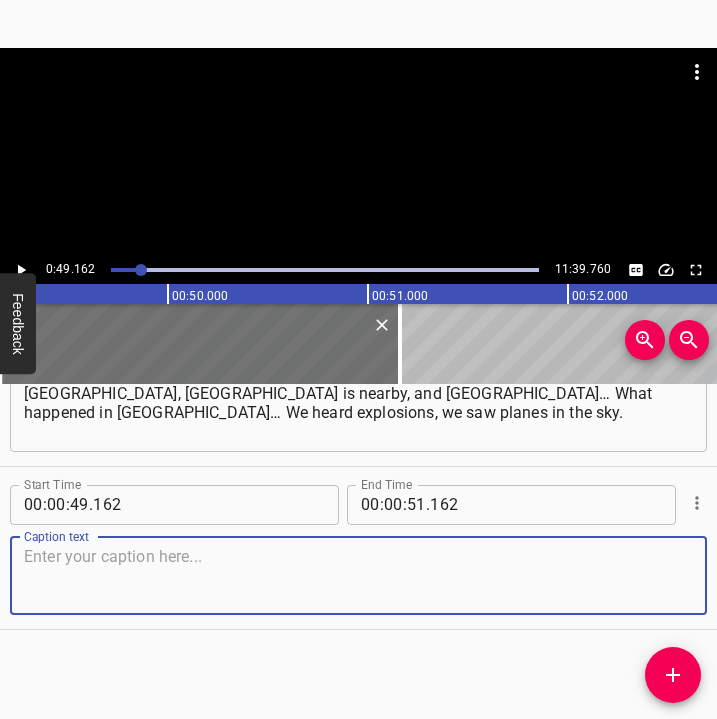 drag, startPoint x: 662, startPoint y: 591, endPoint x: 712, endPoint y: 567, distance: 55.461697 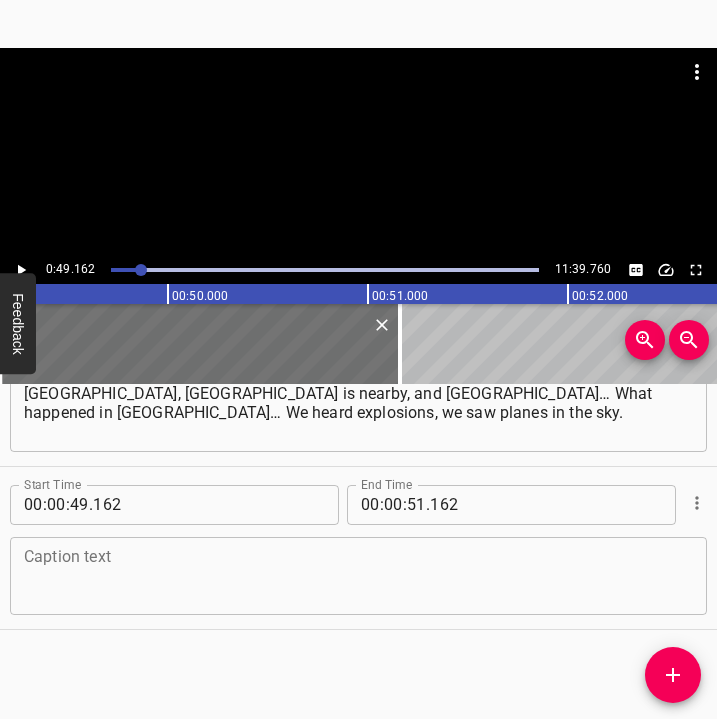 click on "Caption text" at bounding box center [358, 576] 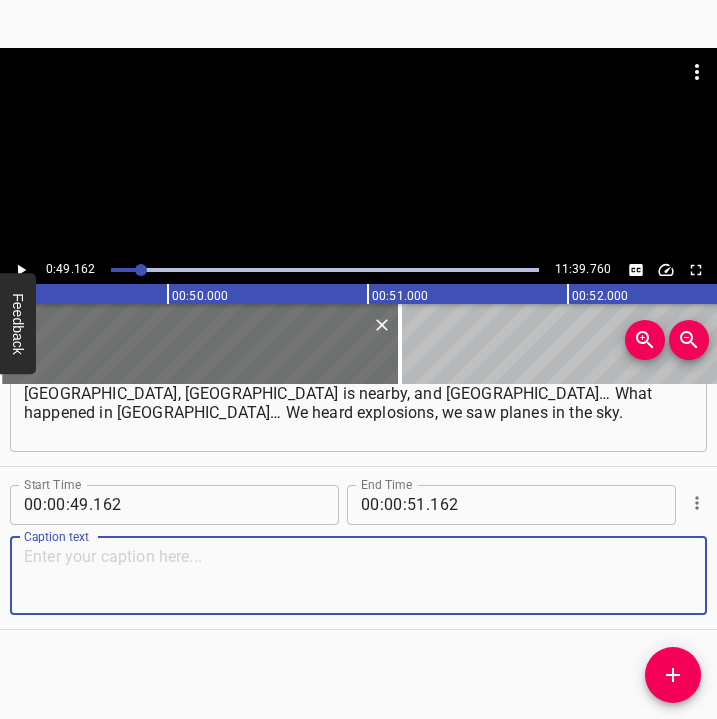 paste on "Our planes, of course. But most of all I was amazed when I saw such a vehicle… Even now I don’t know exactly… It’s sort of a military vehicle, but equipped like" 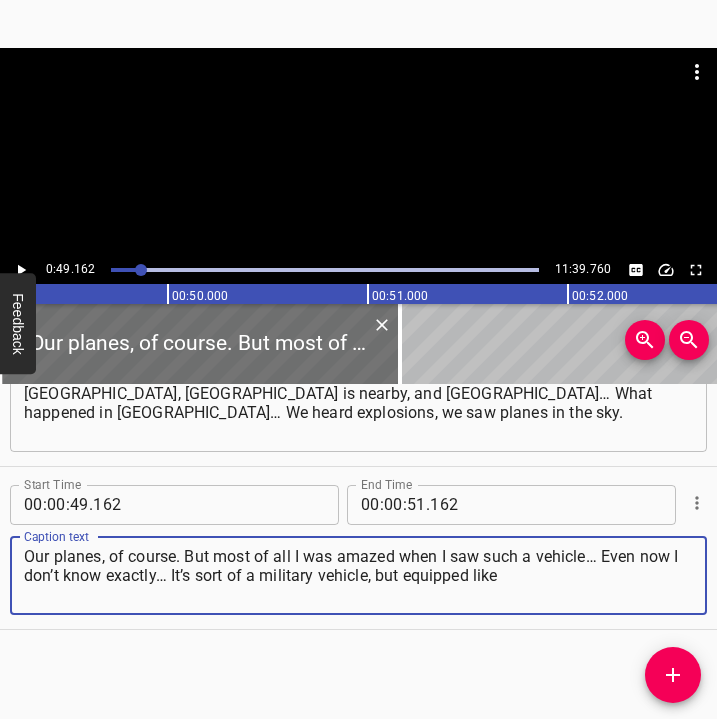type on "Our planes, of course. But most of all I was amazed when I saw such a vehicle… Even now I don’t know exactly… It’s sort of a military vehicle, but equipped like" 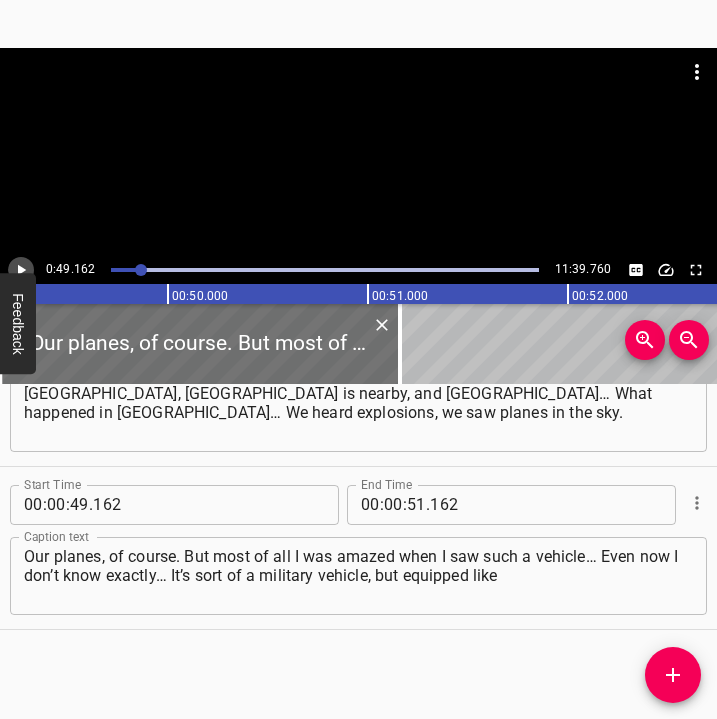 click 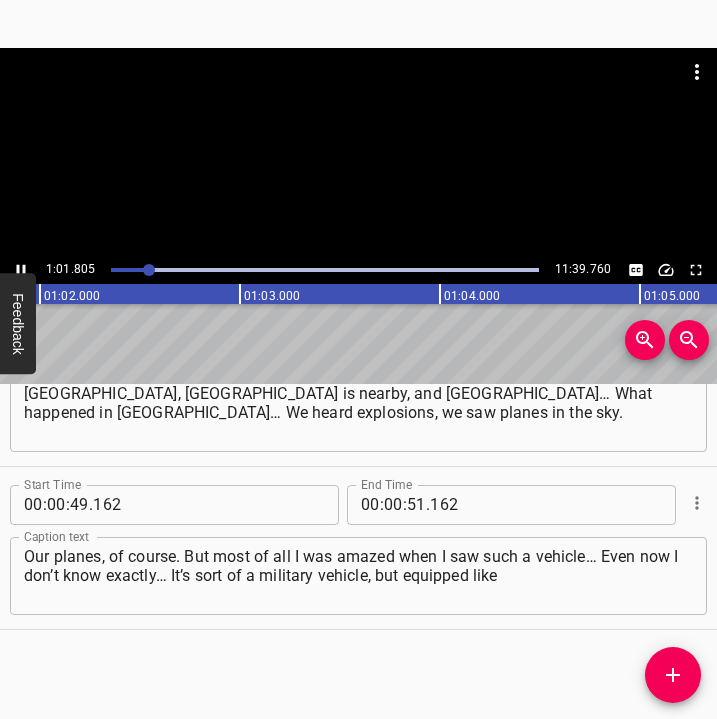 click 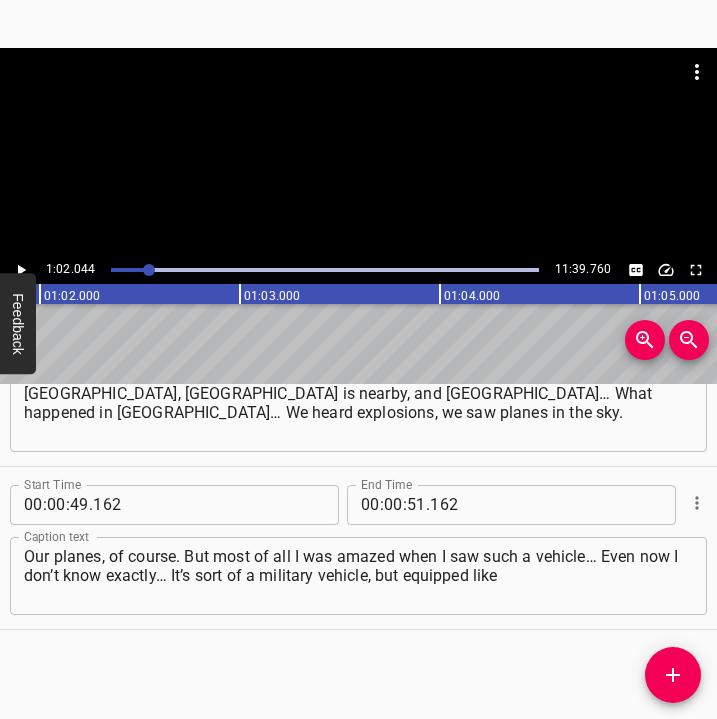 scroll, scrollTop: 0, scrollLeft: 12408, axis: horizontal 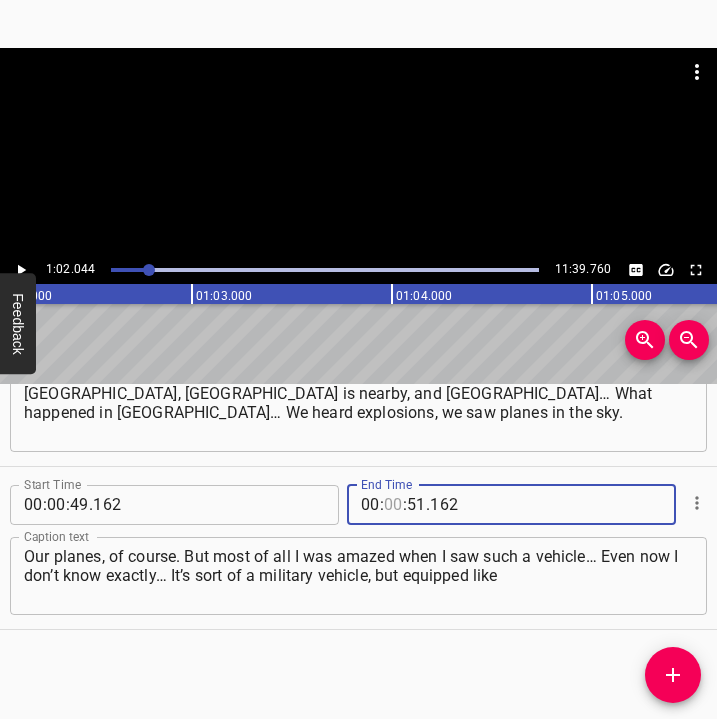 click at bounding box center (393, 505) 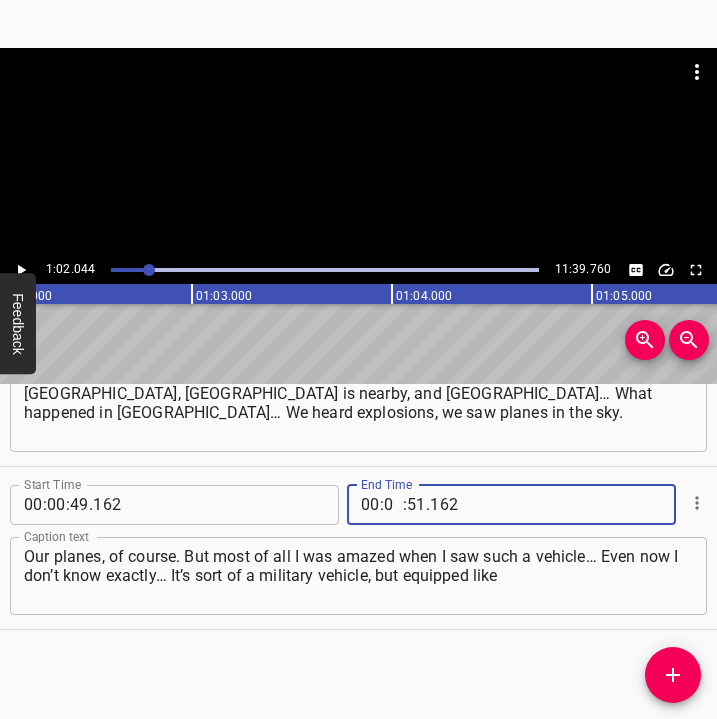type on "01" 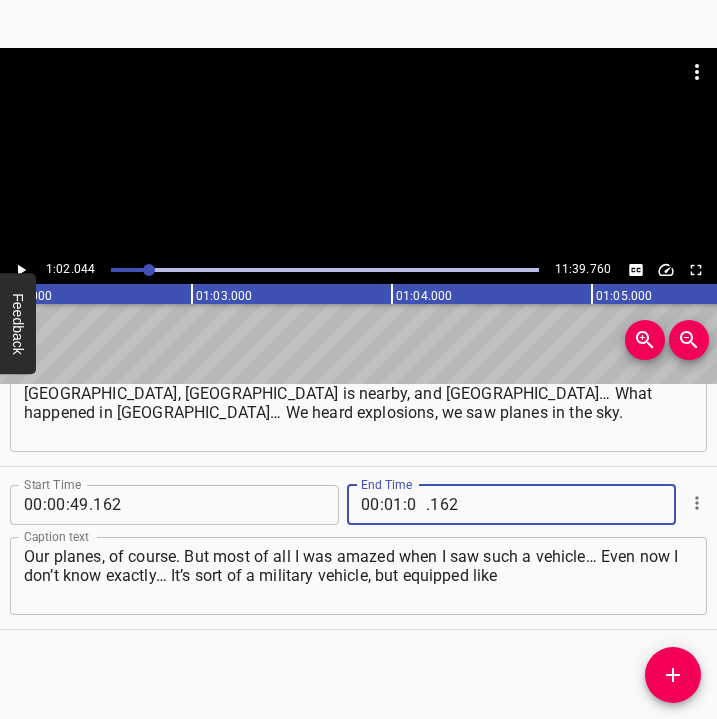 type on "02" 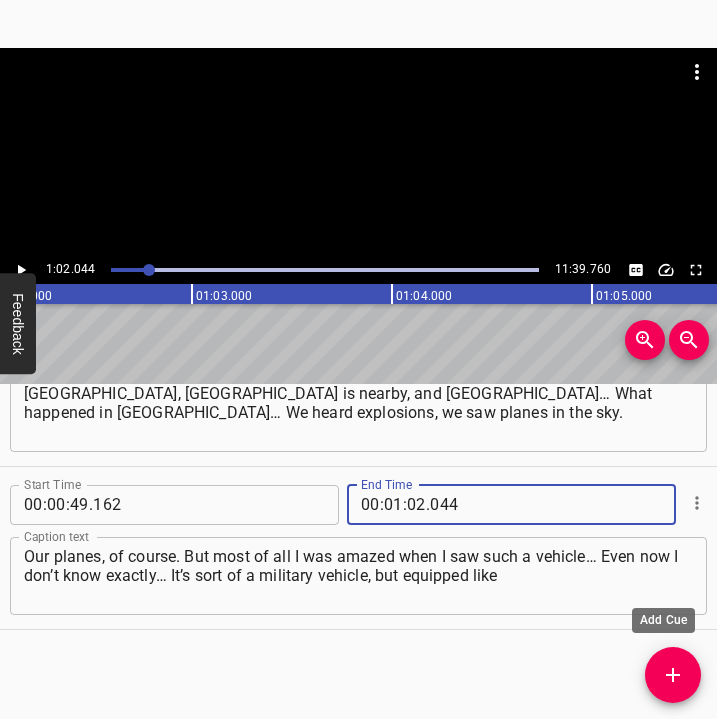 type on "044" 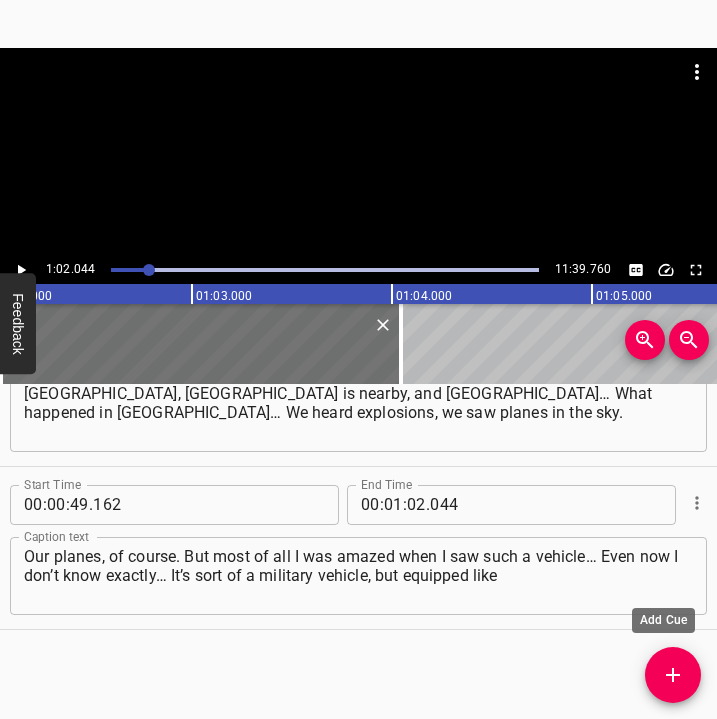 scroll, scrollTop: 420, scrollLeft: 0, axis: vertical 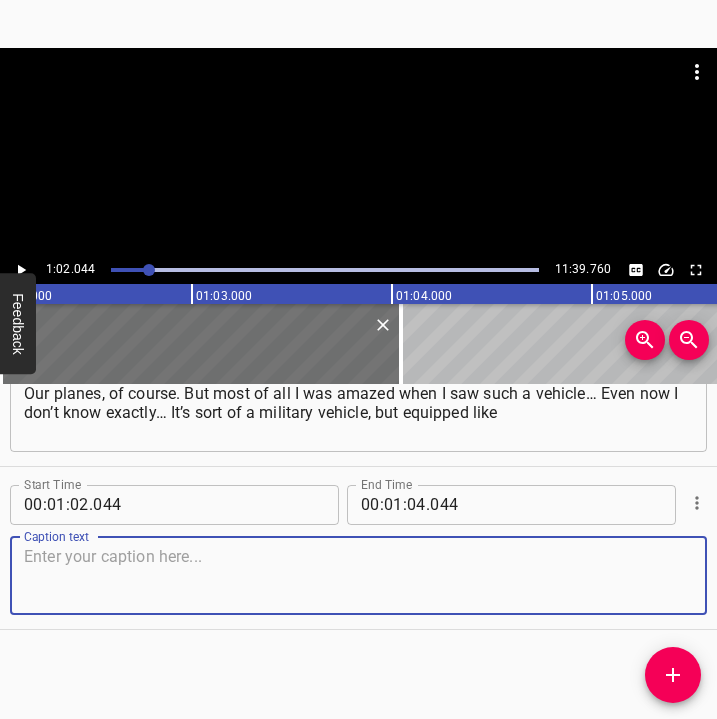 drag, startPoint x: 663, startPoint y: 585, endPoint x: 705, endPoint y: 558, distance: 49.92995 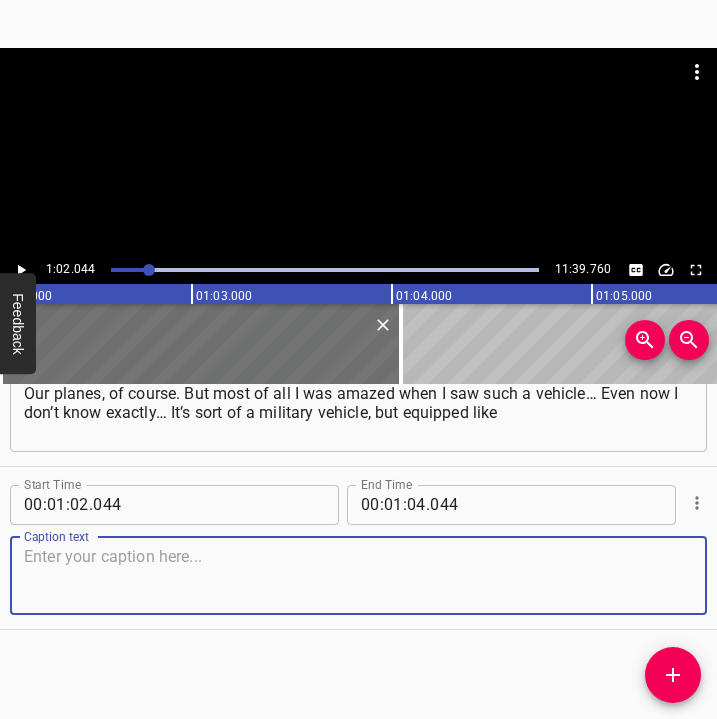 click at bounding box center [358, 575] 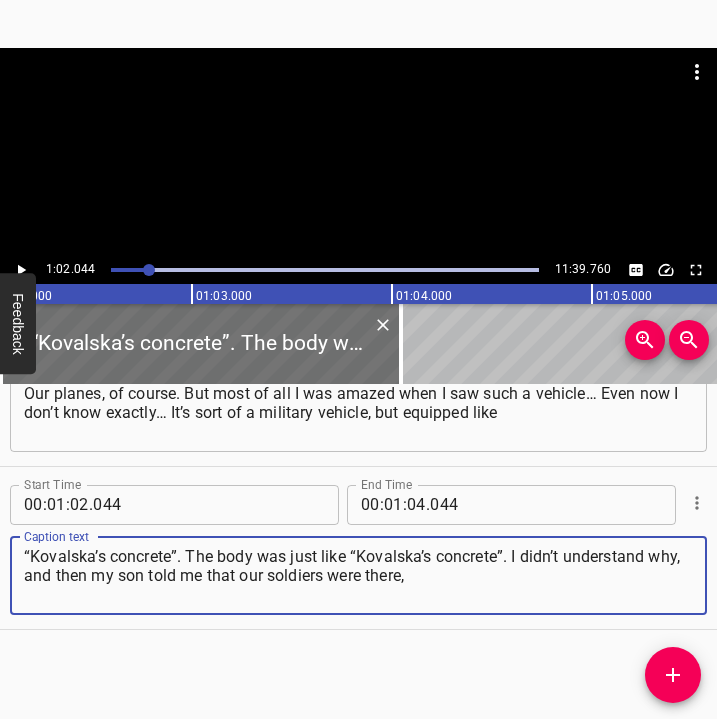 type on "“Kovalska’s concrete”. The body was just like “Kovalska’s concrete”. I didn’t understand why, and then my son told me that our soldiers were there," 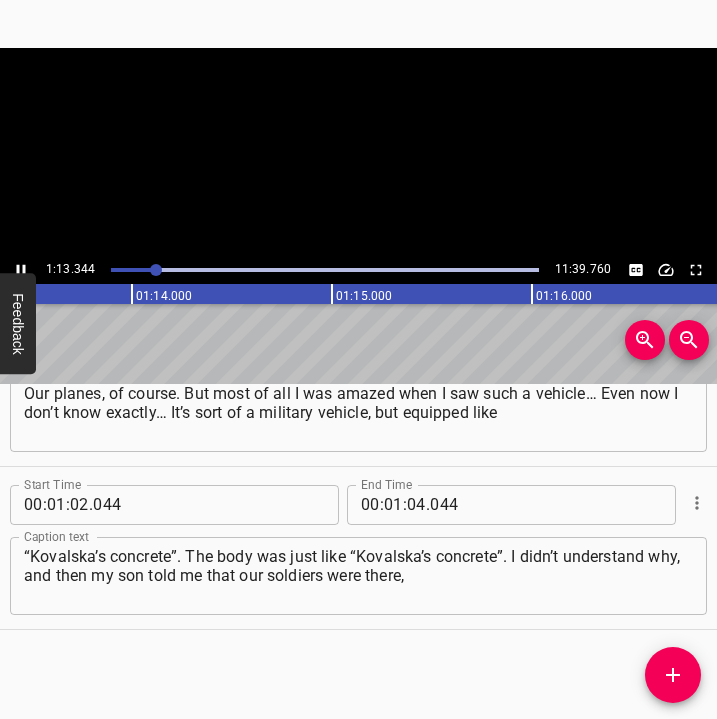 click 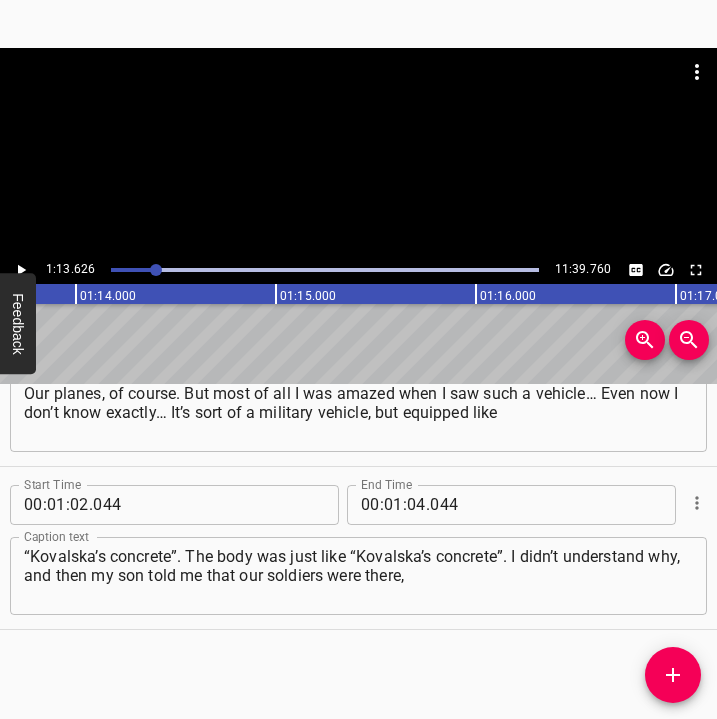 scroll, scrollTop: 0, scrollLeft: 14725, axis: horizontal 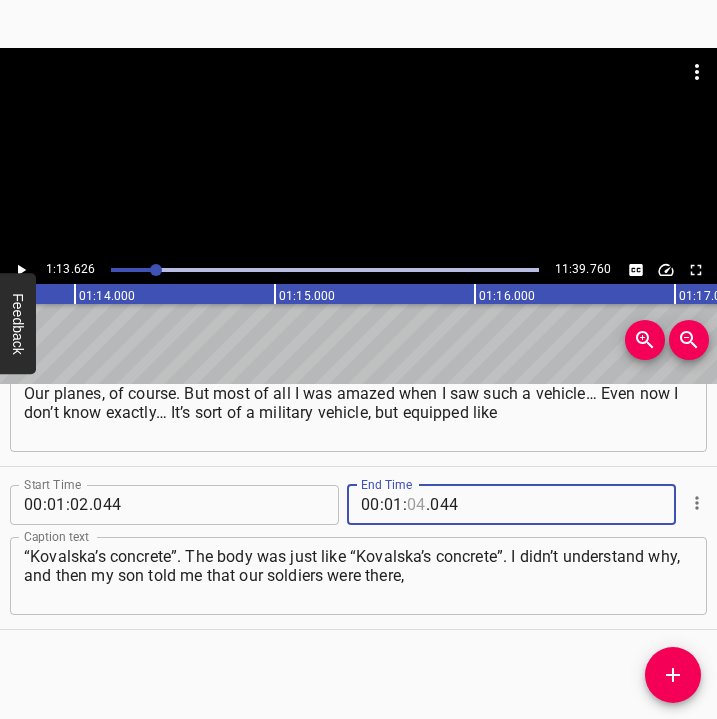 click at bounding box center [416, 505] 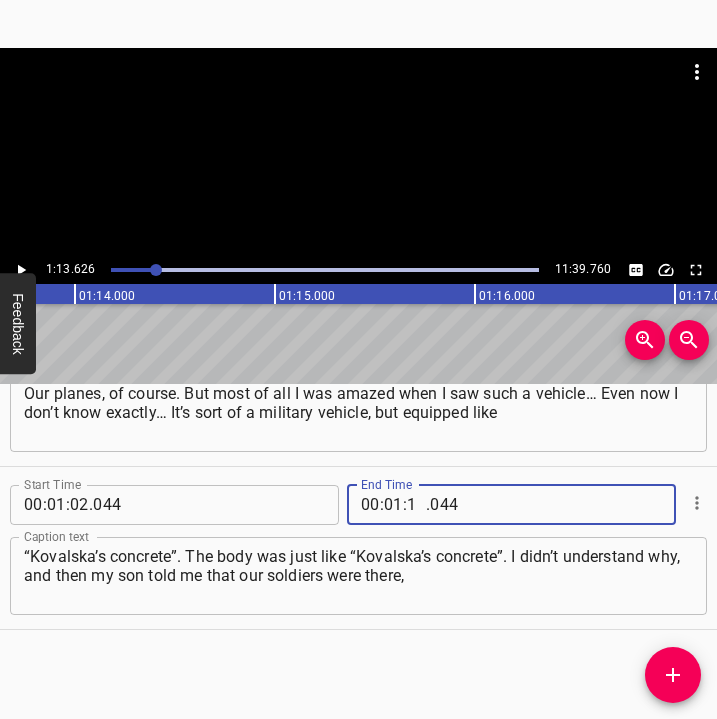 type on "13" 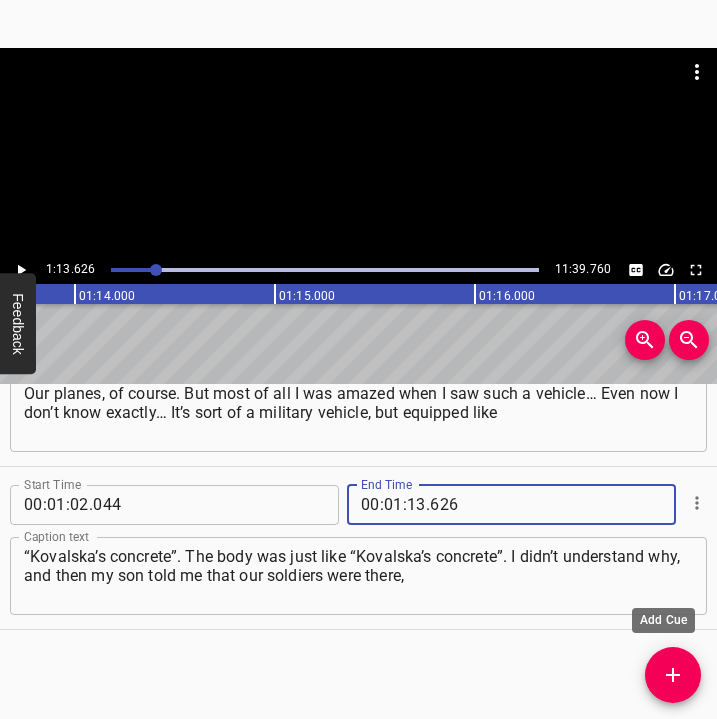 type on "626" 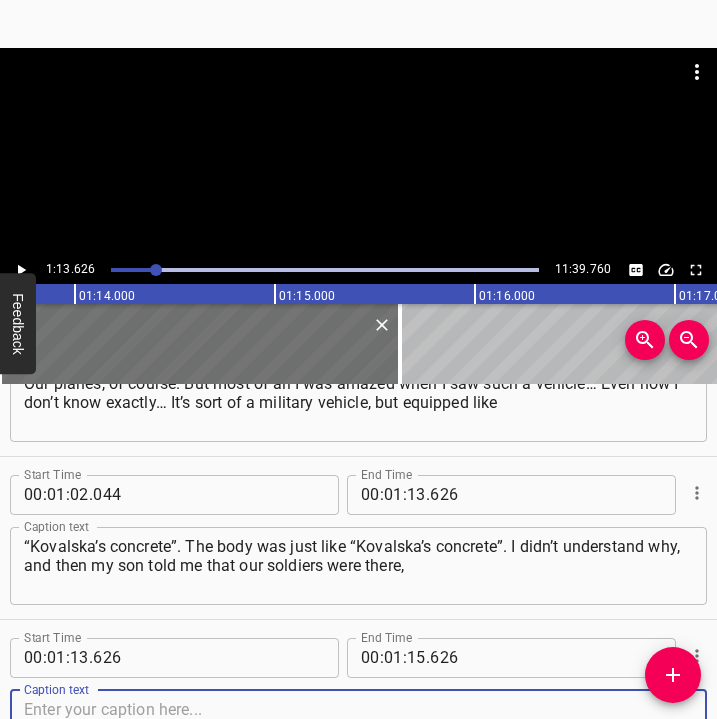 scroll, scrollTop: 736, scrollLeft: 0, axis: vertical 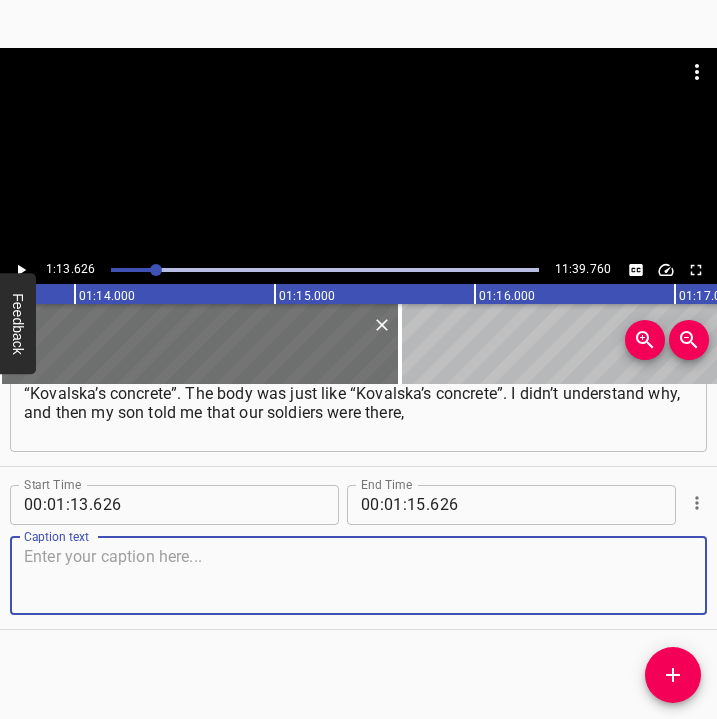 drag, startPoint x: 670, startPoint y: 578, endPoint x: 748, endPoint y: 549, distance: 83.21658 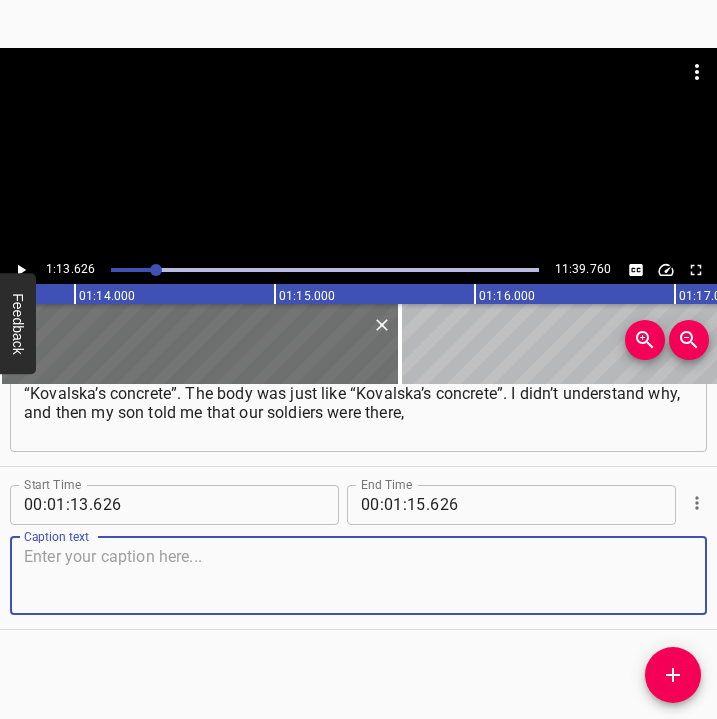 click at bounding box center (358, 575) 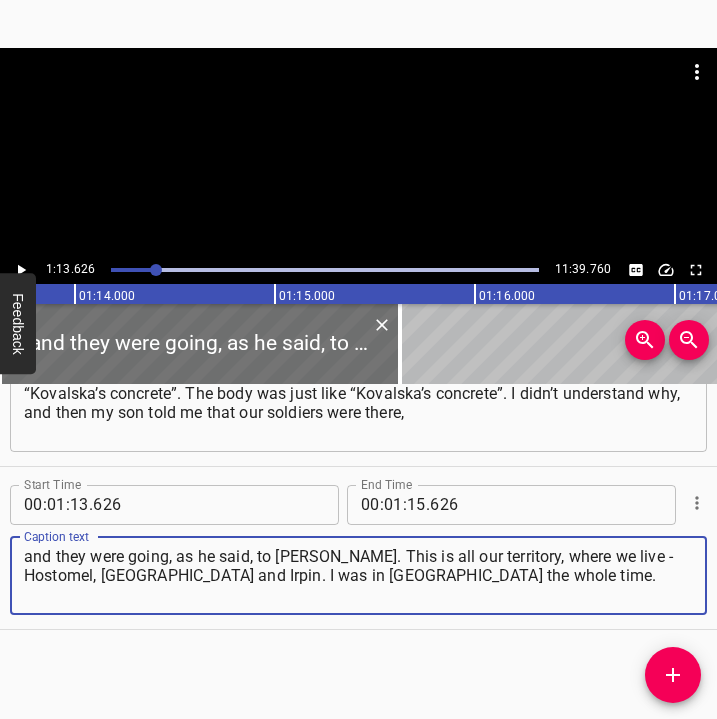 type on "and they were going, as he said, to [PERSON_NAME]. This is all our territory, where we live - Hostomel, [GEOGRAPHIC_DATA] and Irpin. I was in [GEOGRAPHIC_DATA] the whole time." 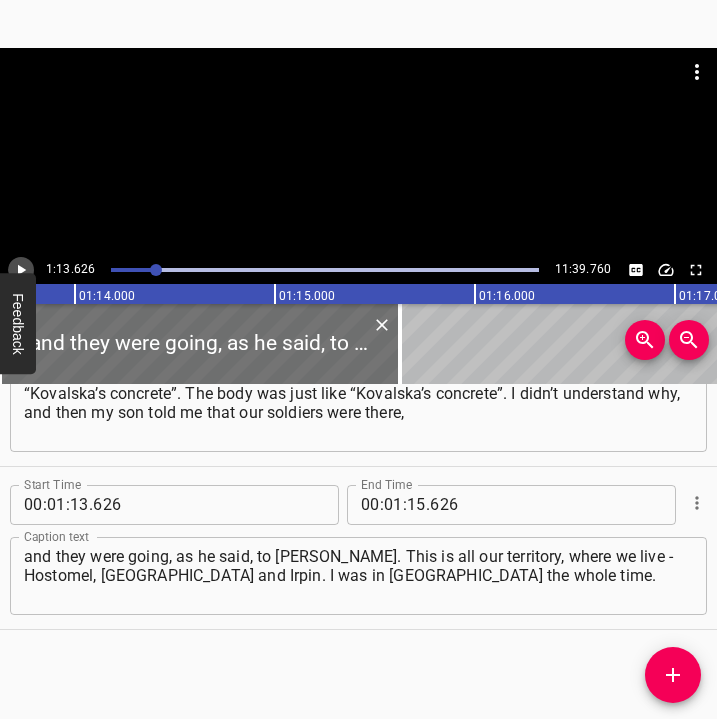 click 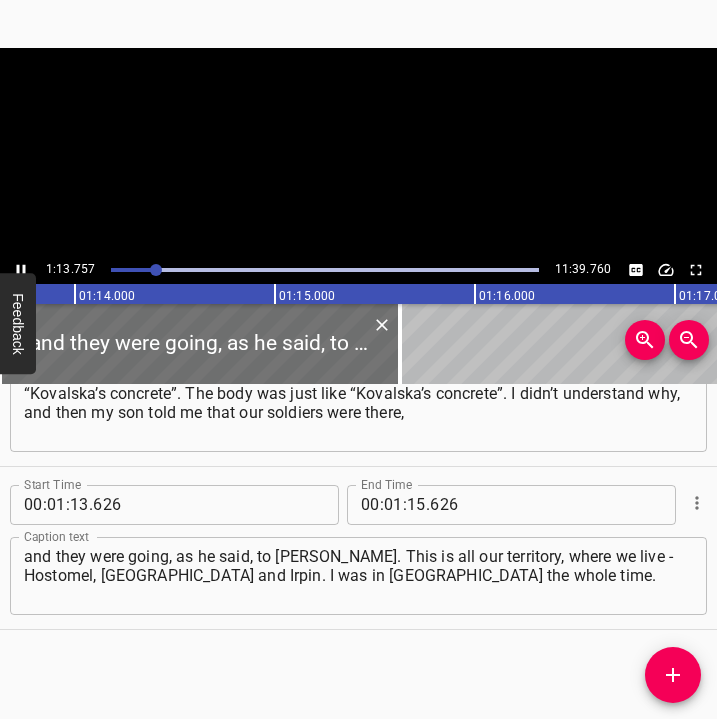 scroll, scrollTop: 0, scrollLeft: 14751, axis: horizontal 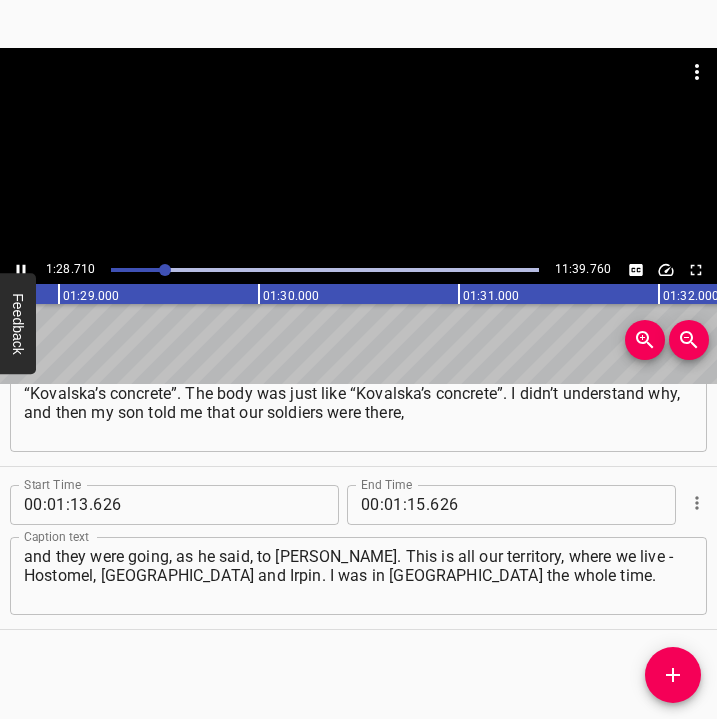 click 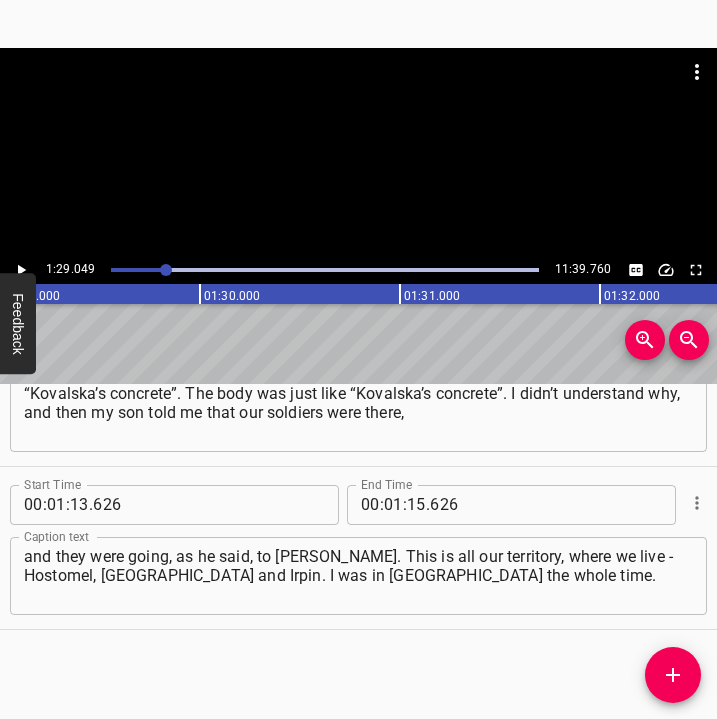 scroll, scrollTop: 0, scrollLeft: 17809, axis: horizontal 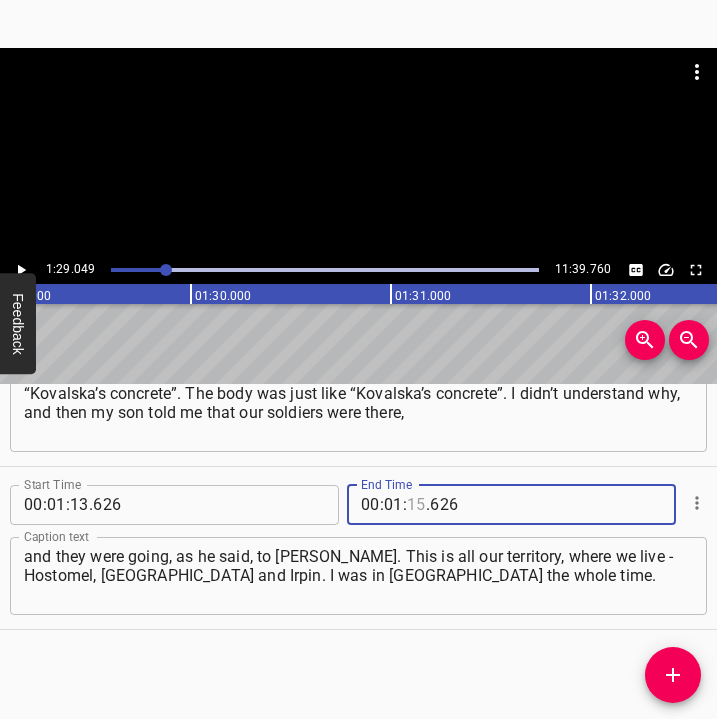 click at bounding box center [416, 505] 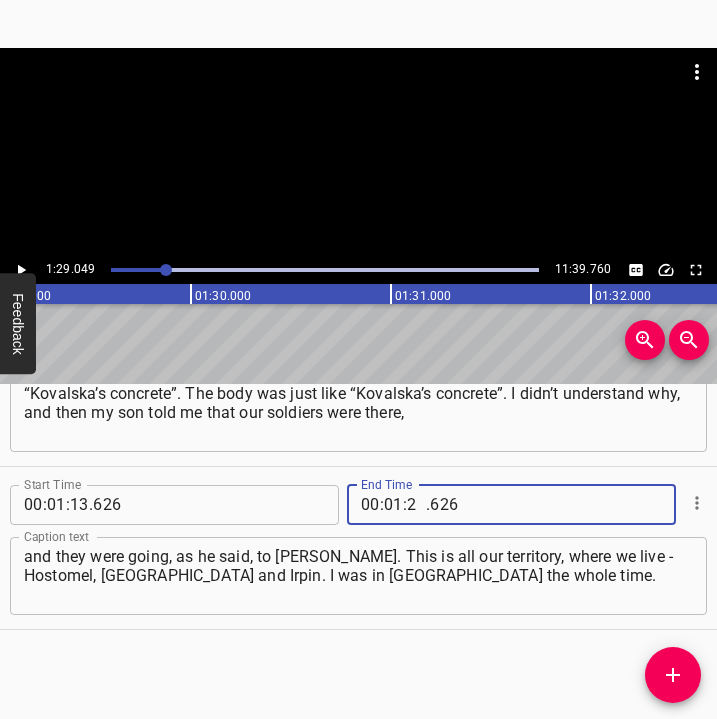 type on "29" 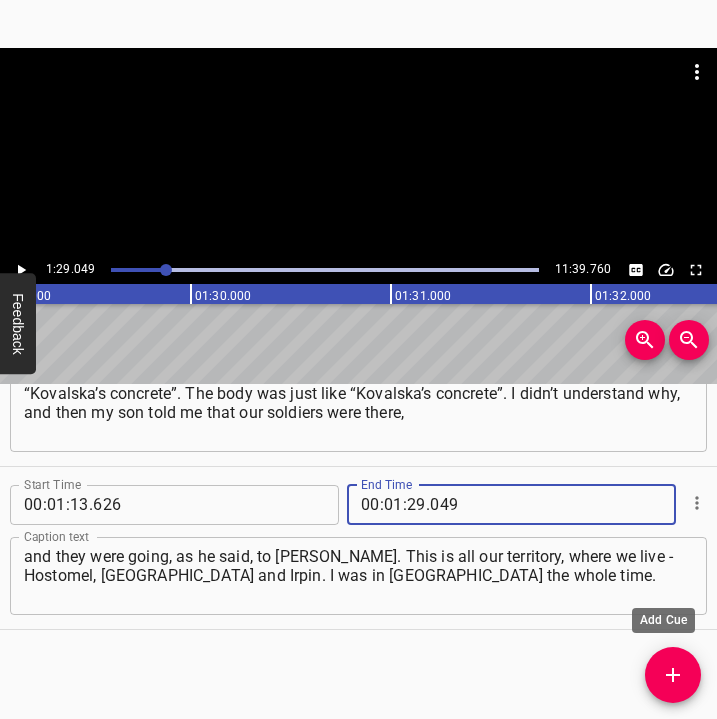 type on "049" 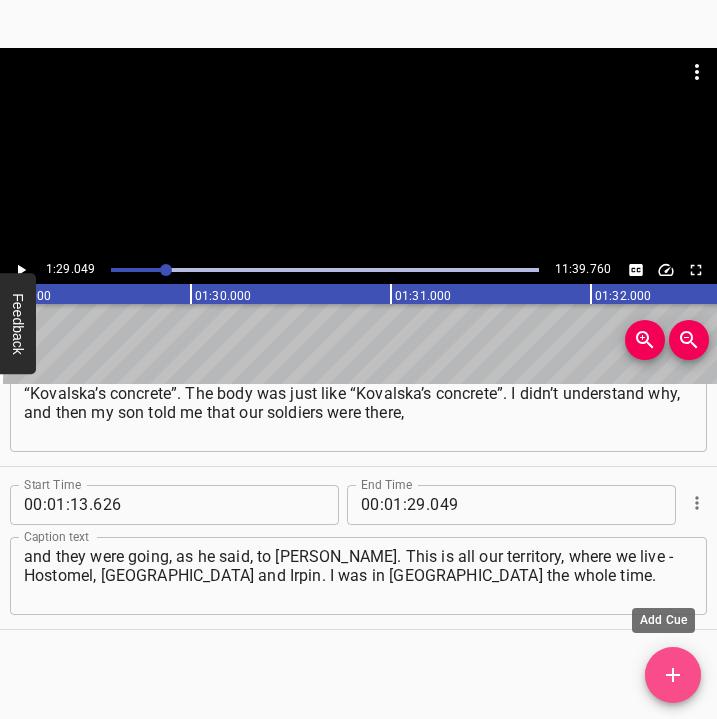 click at bounding box center [673, 675] 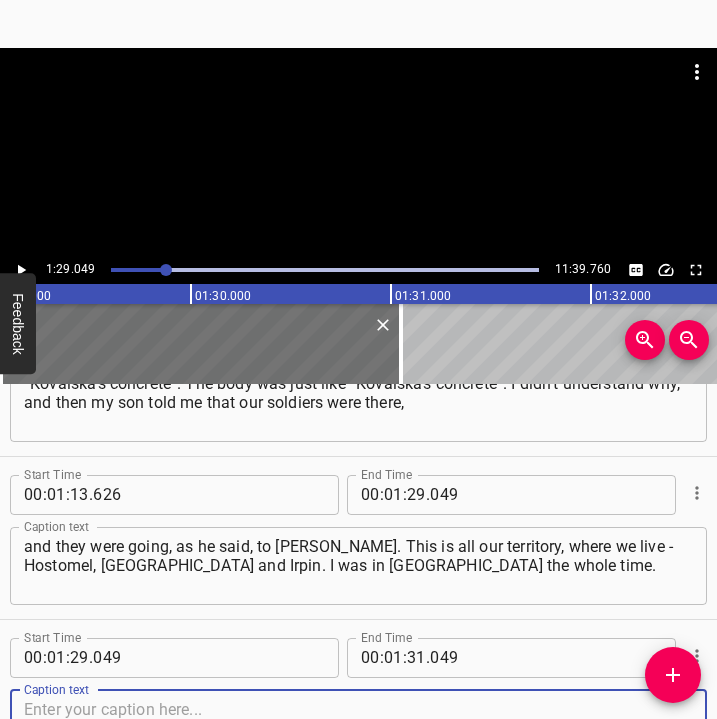 scroll, scrollTop: 899, scrollLeft: 0, axis: vertical 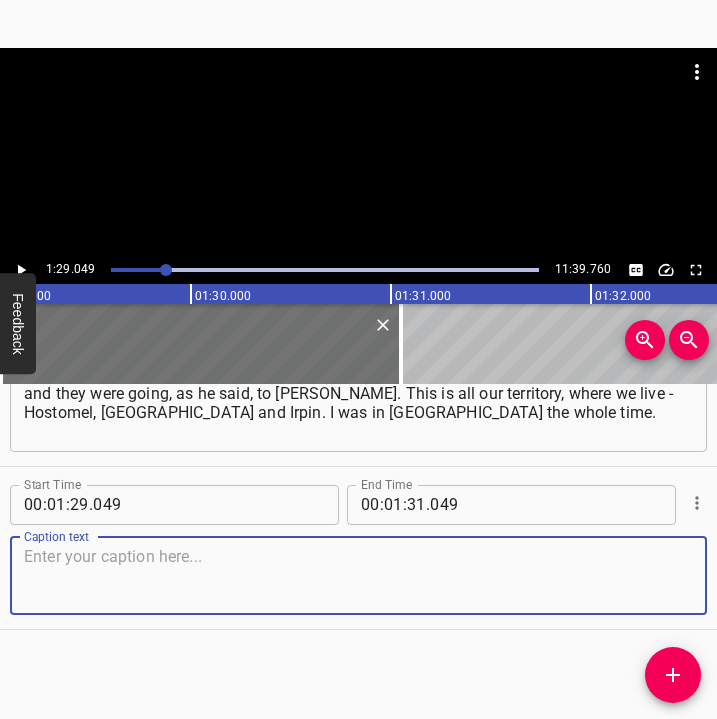 drag, startPoint x: 666, startPoint y: 578, endPoint x: 752, endPoint y: 529, distance: 98.9798 